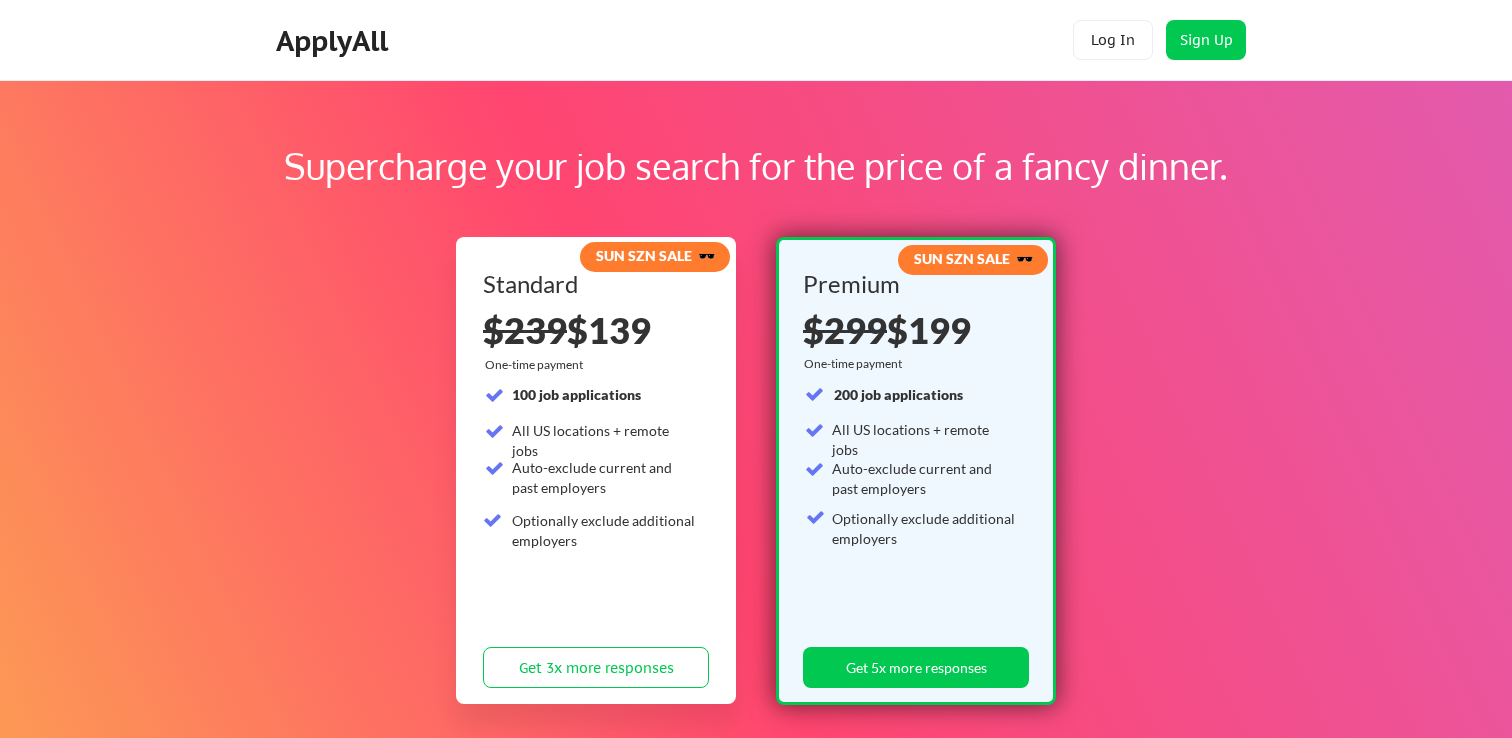 scroll, scrollTop: 139, scrollLeft: 0, axis: vertical 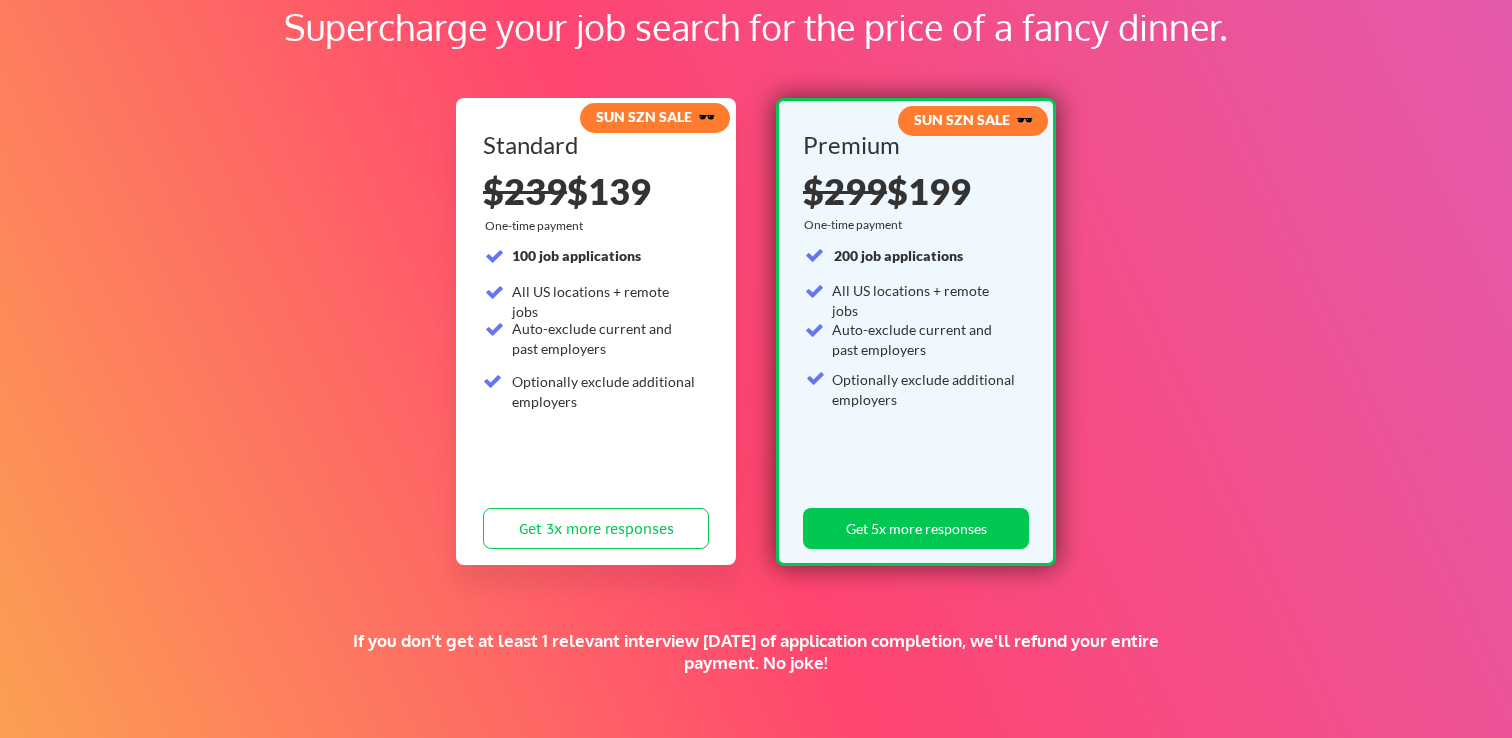 click on "Supercharge your job search for the price of a fancy dinner.  SUN SZN SALE  🕶️  Standard $239  $139 $239  $199 One-time payment 100 job applications All US locations + remote jobs Auto-exclude current and past employers Optionally exclude additional employers
Get 3x more responses  SUN SZN SALE  🕶️  Premium $299  $199 $299  $259 One-time payment 200 job applications   All US locations + remote jobs Auto-exclude current and past employers Optionally exclude additional employers
Get 5x more responses If you don't get at least 1 relevant interview [DATE] of application completion, we'll refund your entire payment. No joke! Submit I have a promo code" at bounding box center (756, 487) 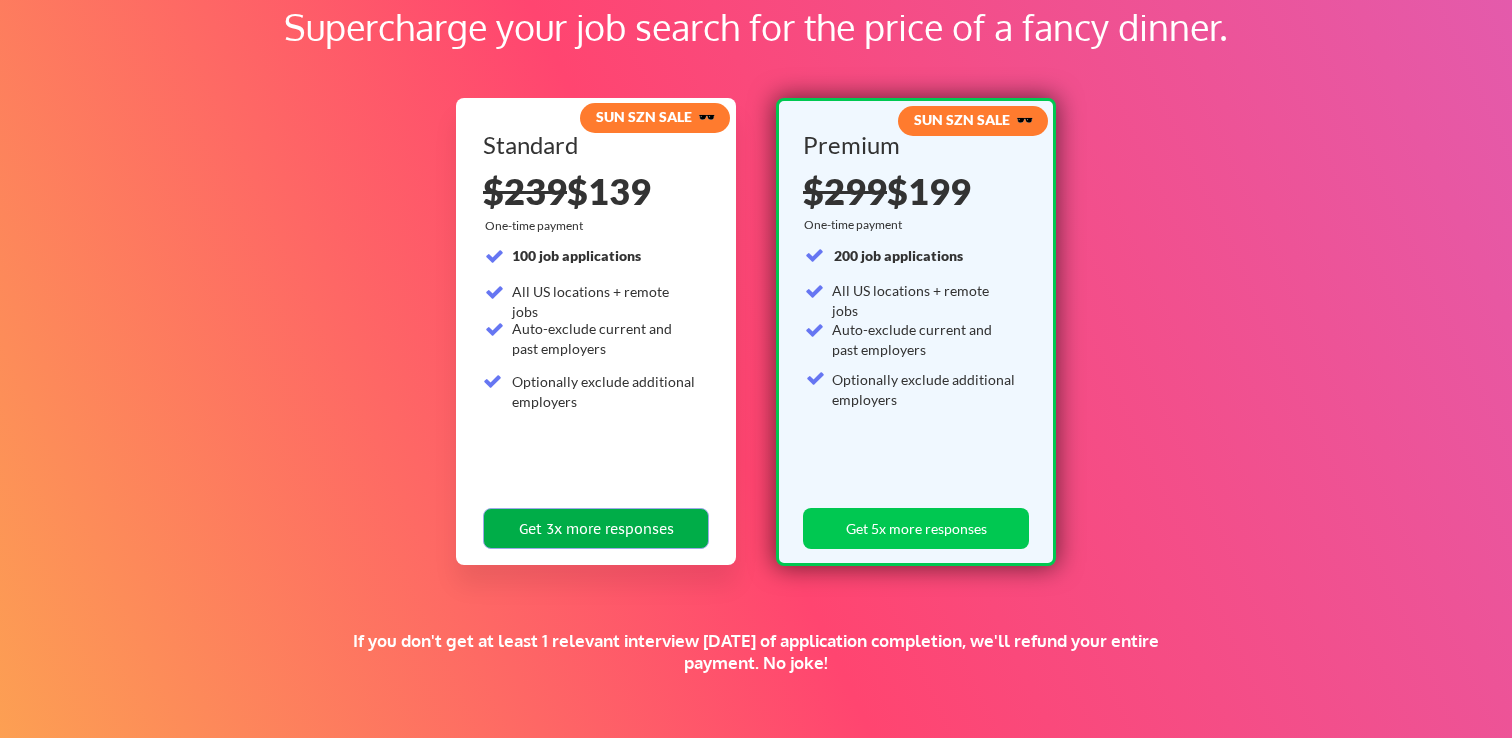click on "Get 3x more responses" at bounding box center [596, 528] 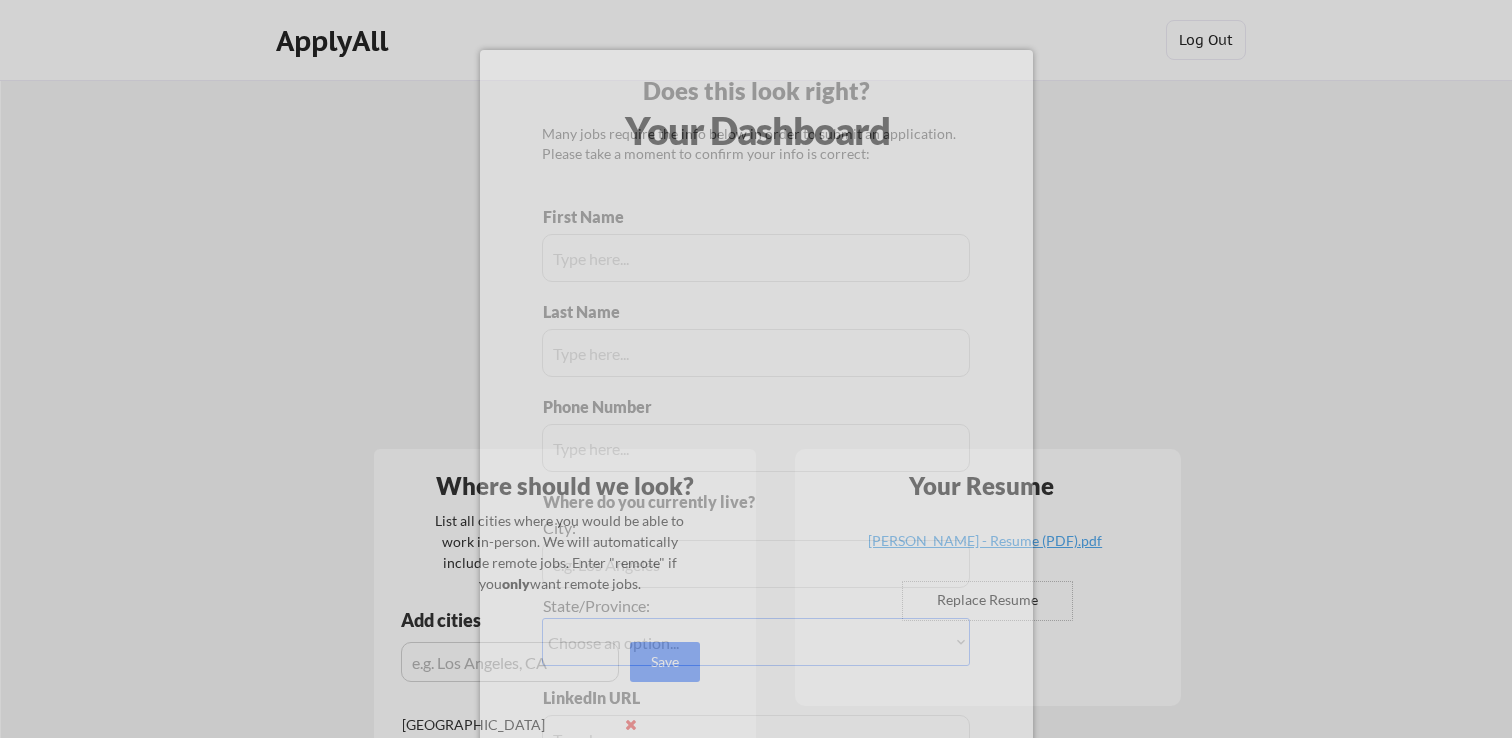 scroll, scrollTop: 0, scrollLeft: 0, axis: both 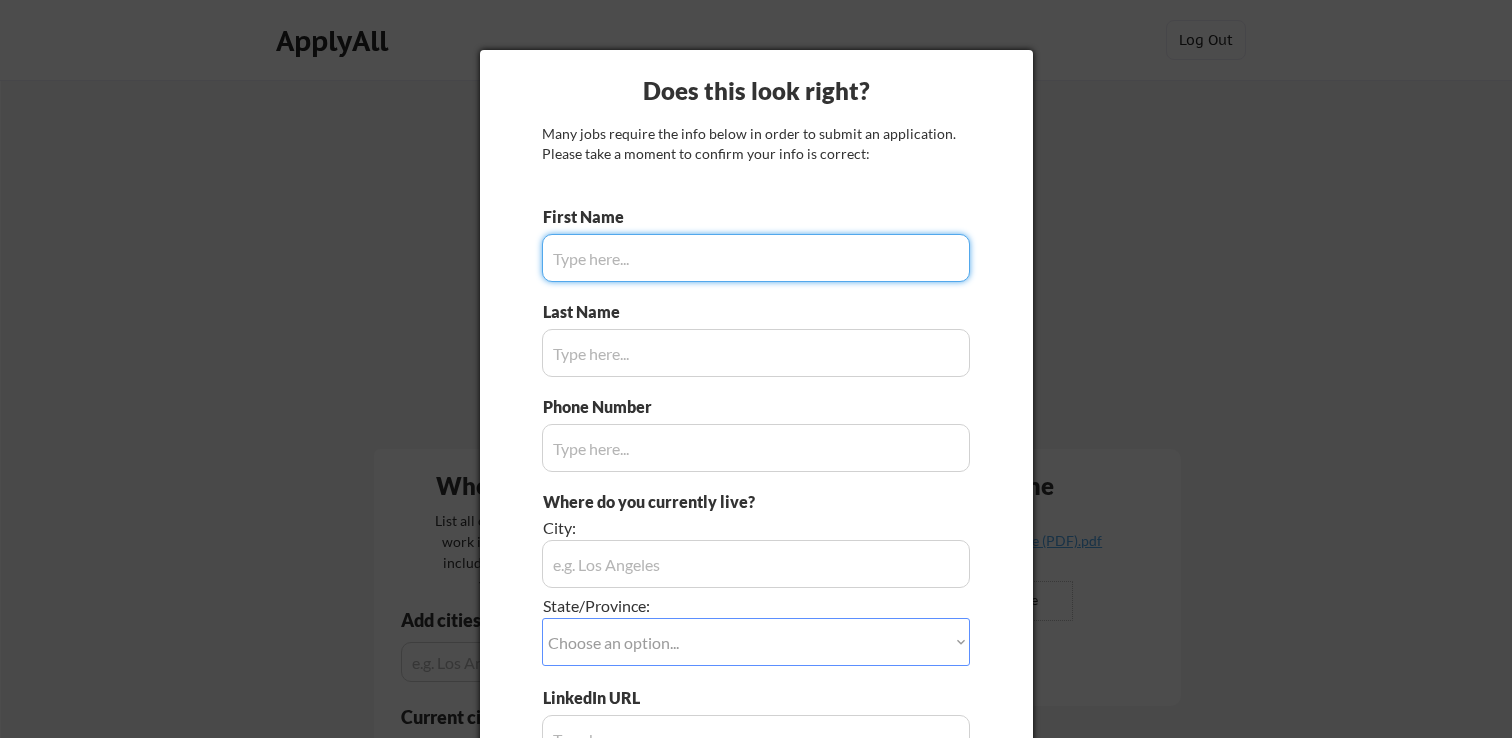 click at bounding box center [756, 258] 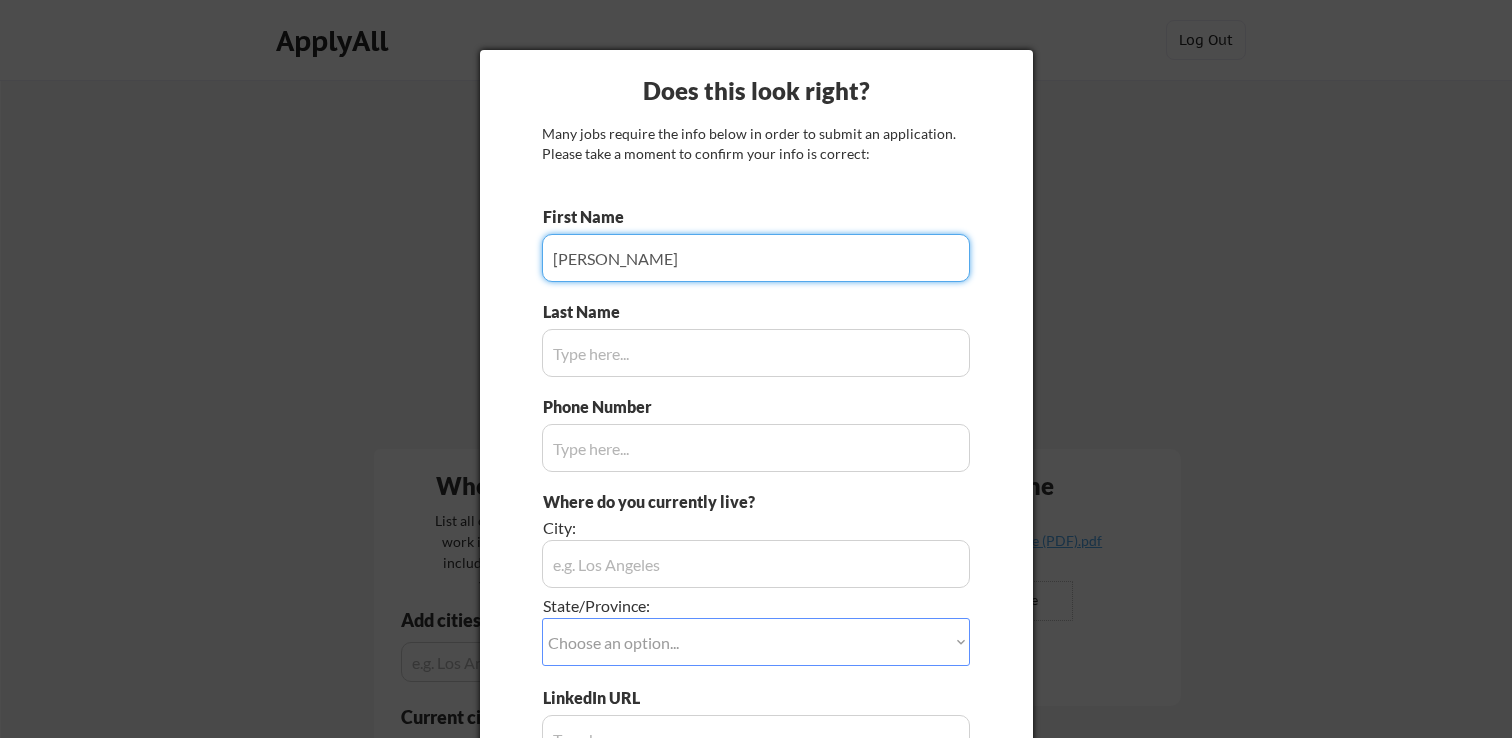 type on "Ryan" 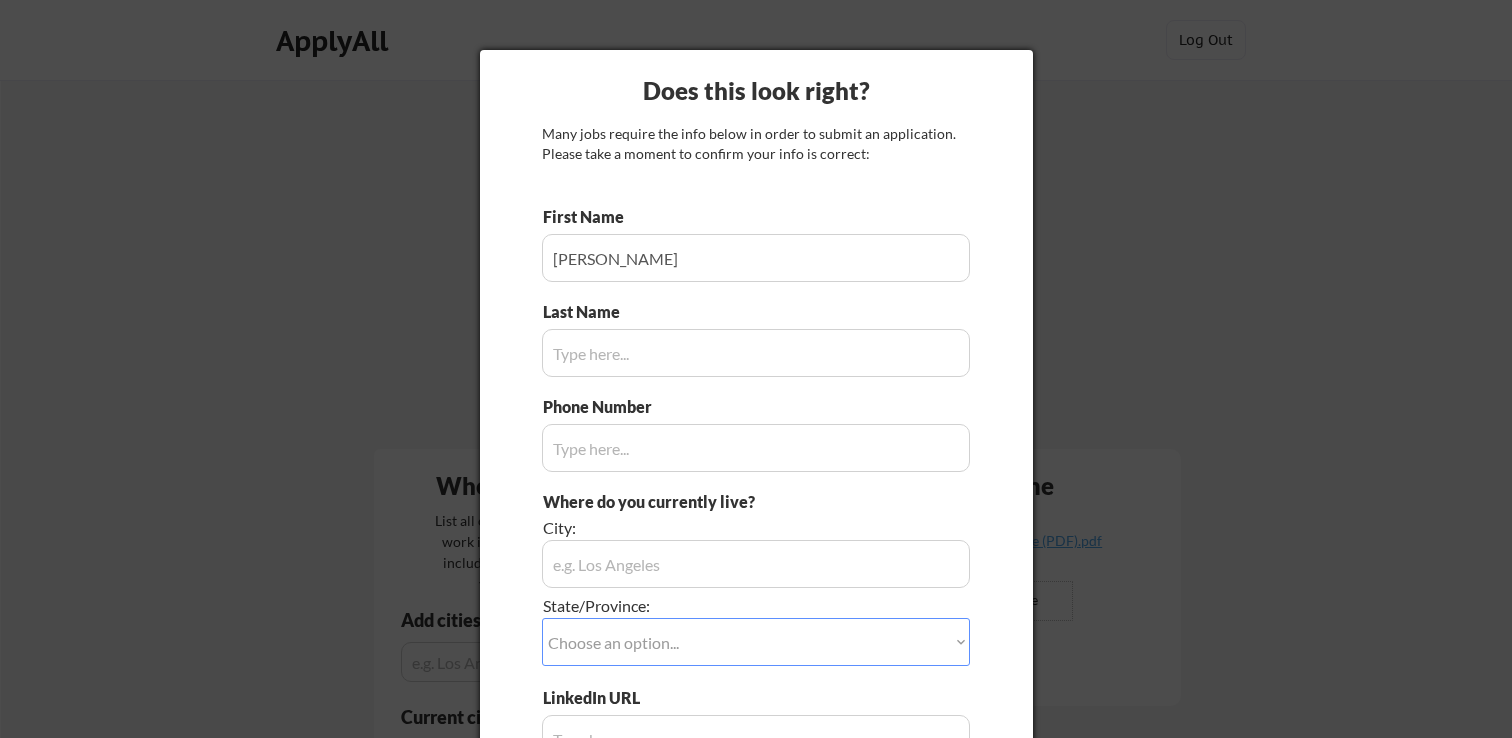 type 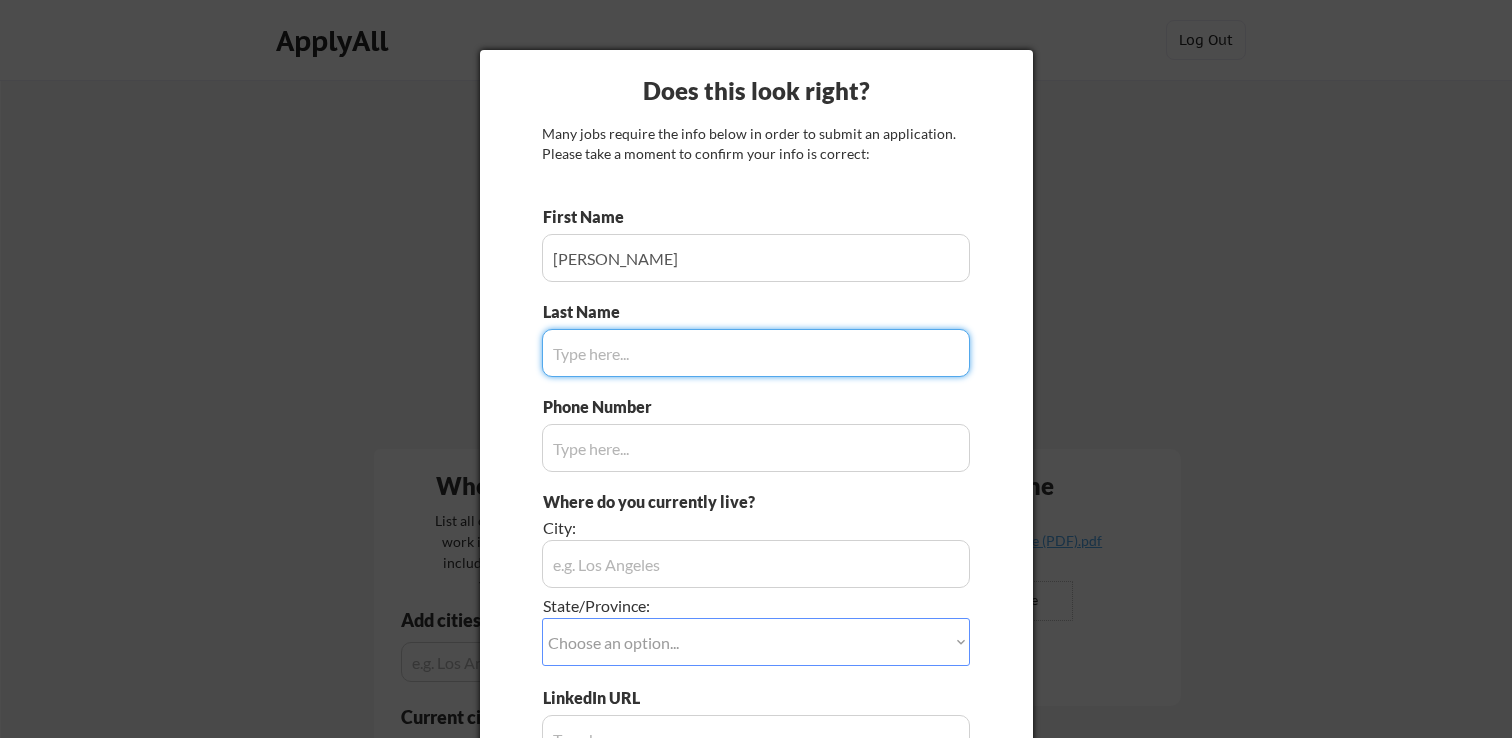 click on "Last Name" at bounding box center (756, 339) 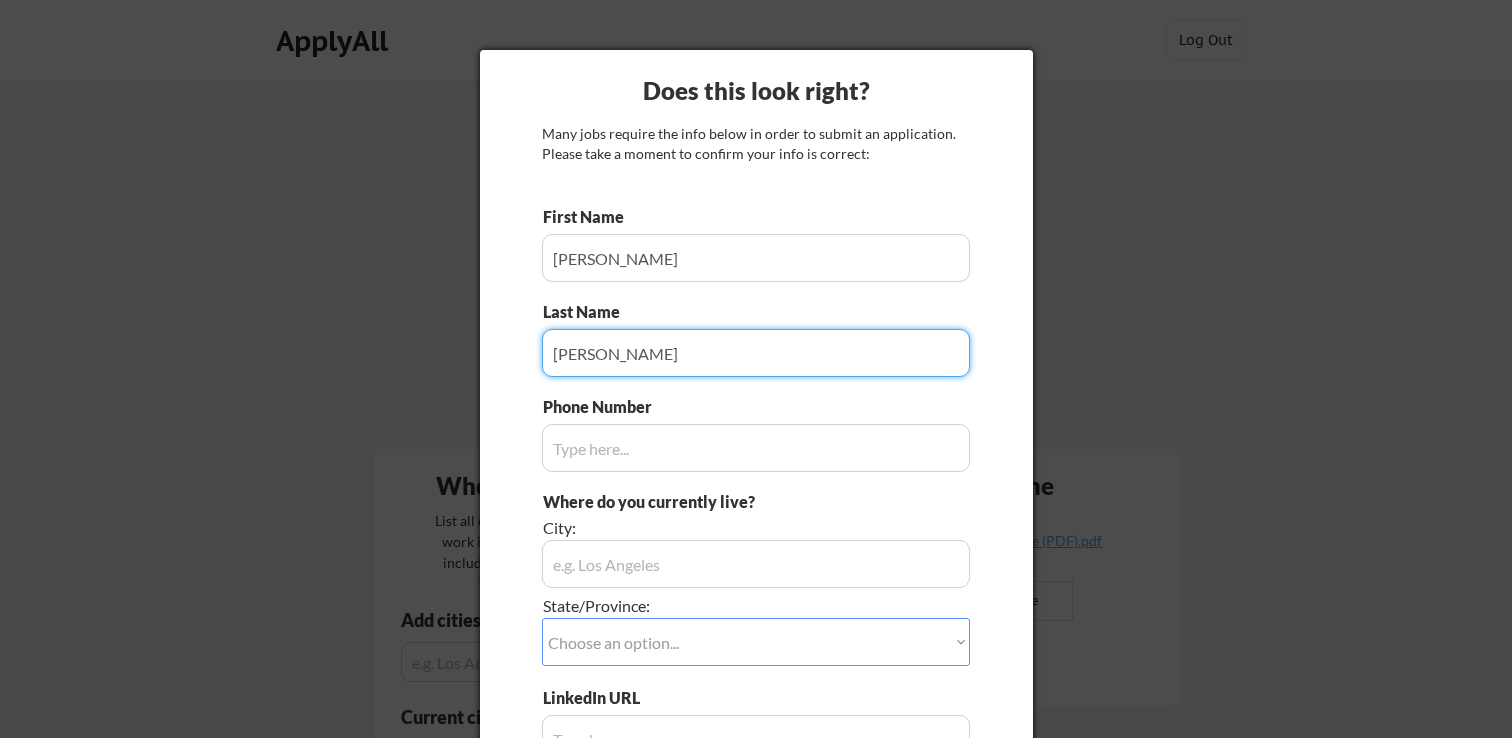 type on "Collado" 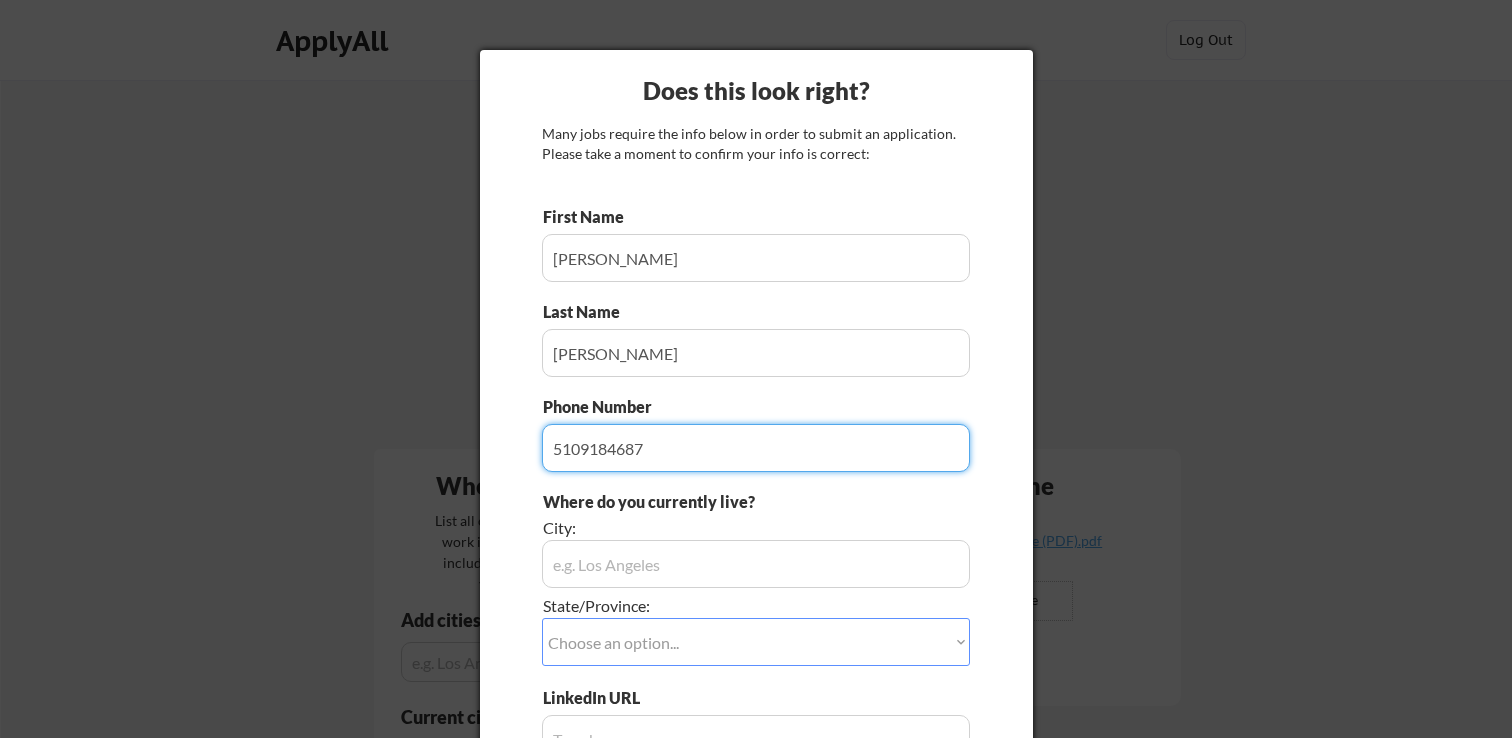 type on "5109184687" 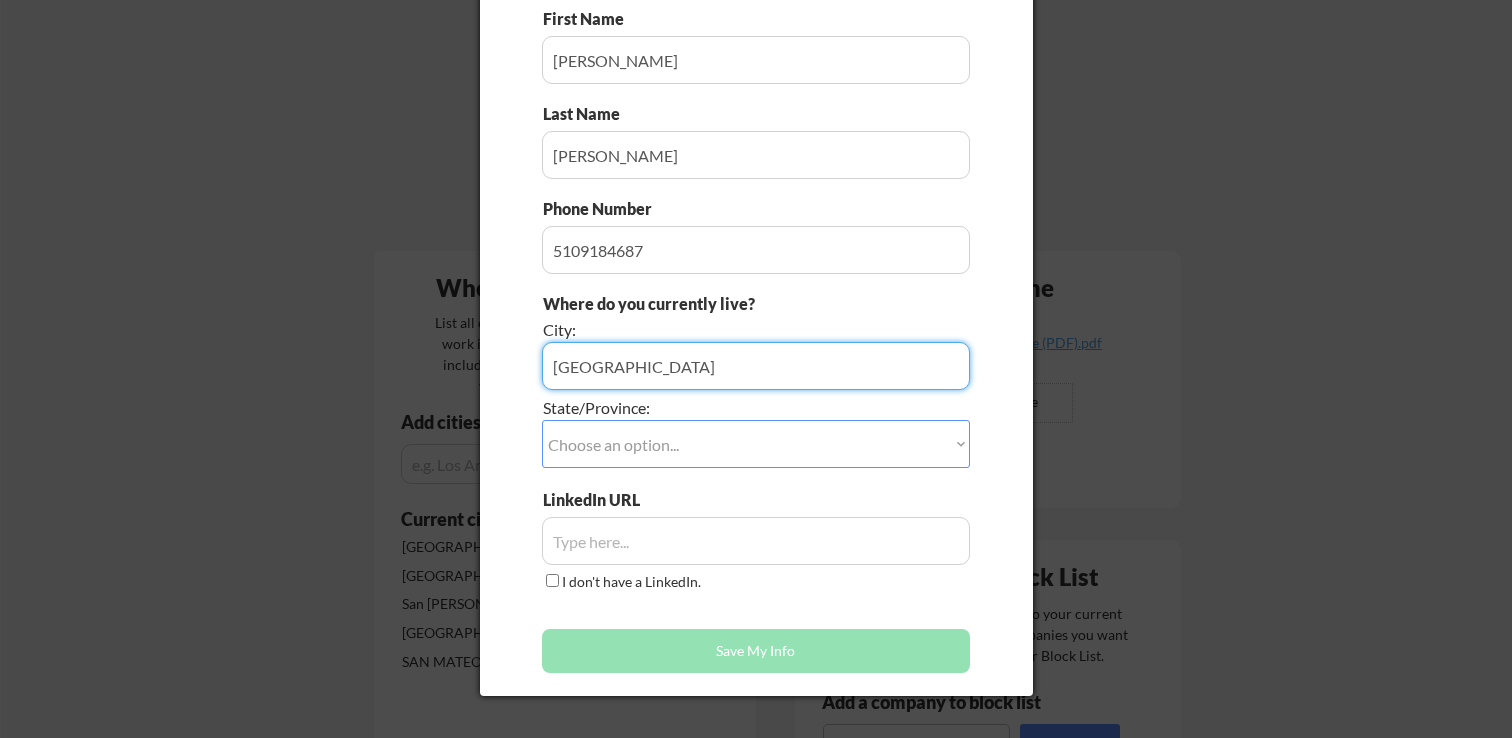 scroll, scrollTop: 323, scrollLeft: 0, axis: vertical 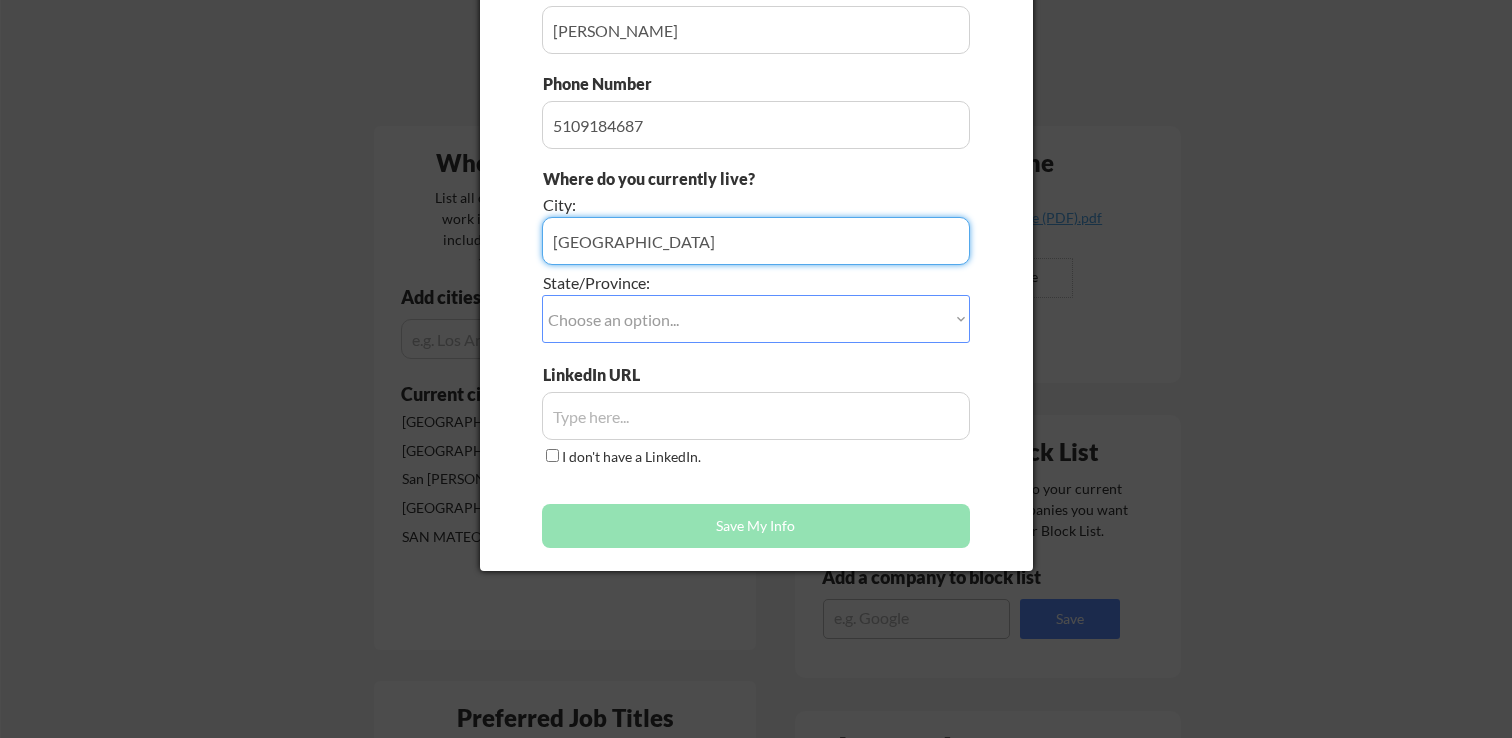type on "San Francisco" 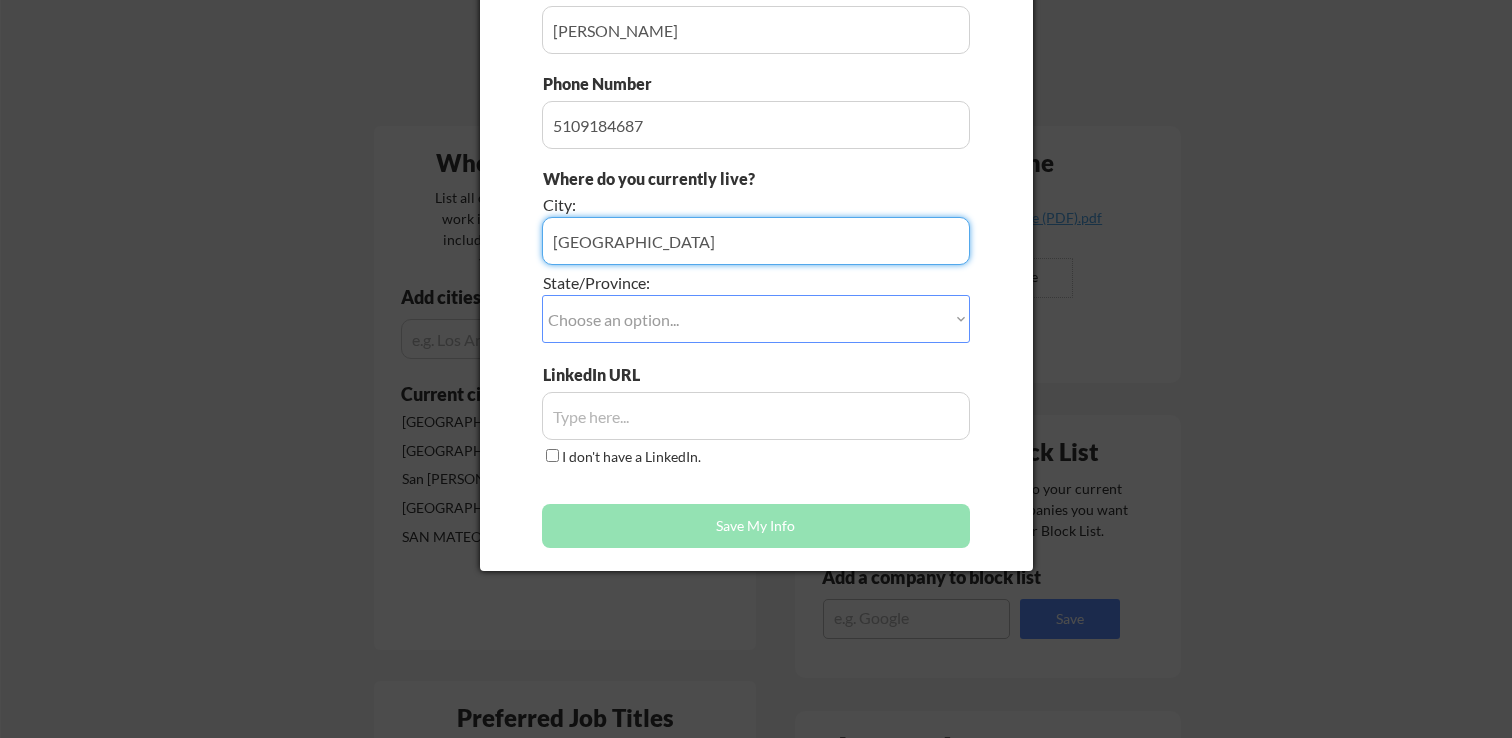 click on "Choose an option... Other/Not Applicable Alabama Alaska Alberta Arizona Arkansas British Columbia California Colorado Connecticut Delaware District of Columbia Florida Georgia Hawaii Idaho Illinois Indiana Iowa Kansas Kentucky Labrador Louisiana Maine Manitoba Maryland Massachusetts Michigan Minnesota Mississippi Missouri Montana Nebraska Nevada New Brunswick New Hampshire New Jersey New Mexico New York Newfoundland North Carolina North Dakota Northwest Territories Nova Scotia Nunavut Ohio Oklahoma Ontario Oregon Pennsylvania Prince Edward Island Quebec Rhode Island Saskatchewan South Carolina South Dakota Tennessee Texas Utah Vermont Virginia Washington West Virginia Wisconsin Wyoming Yukon" at bounding box center (756, 319) 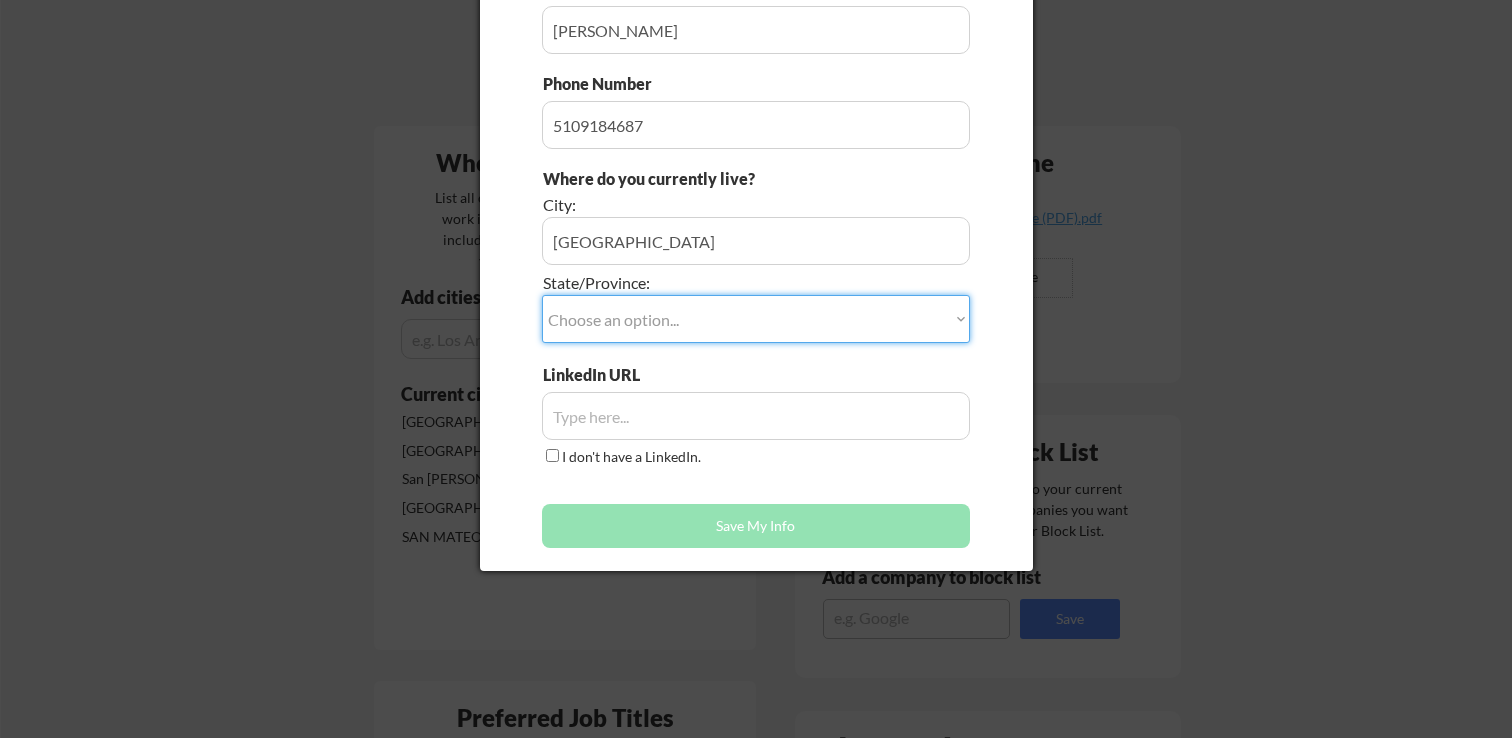 select on ""California"" 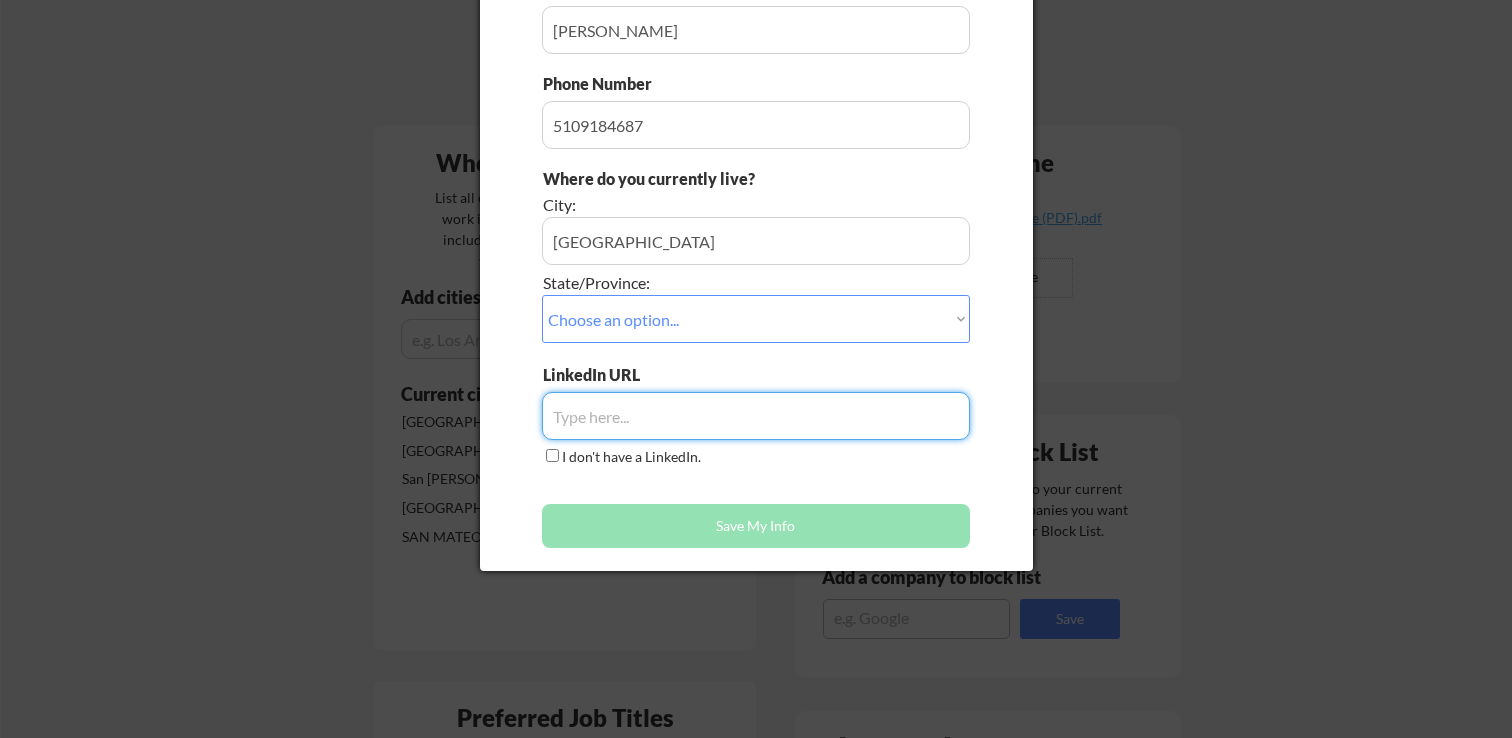 click at bounding box center (756, 416) 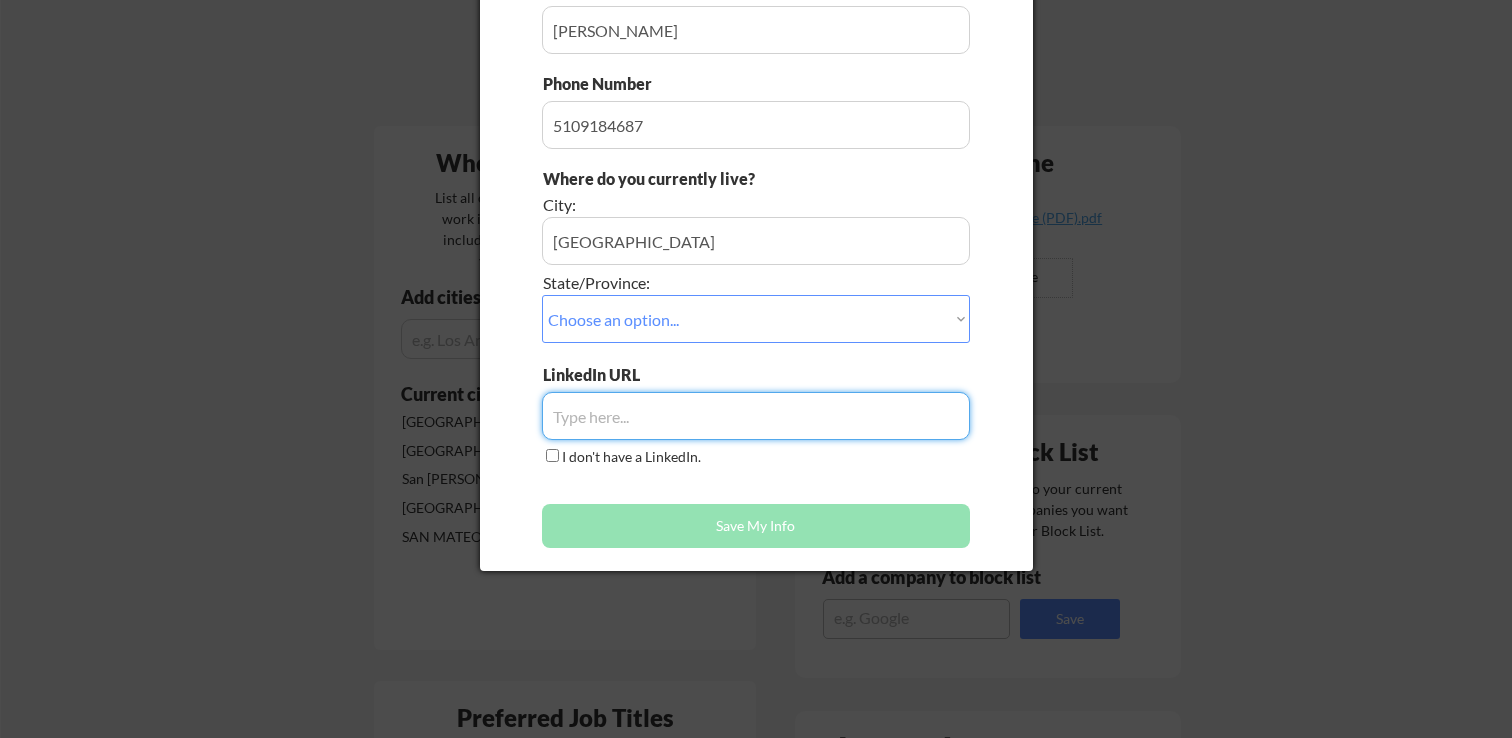 paste on "https://www.linkedin.com/in/ryan-collado/" 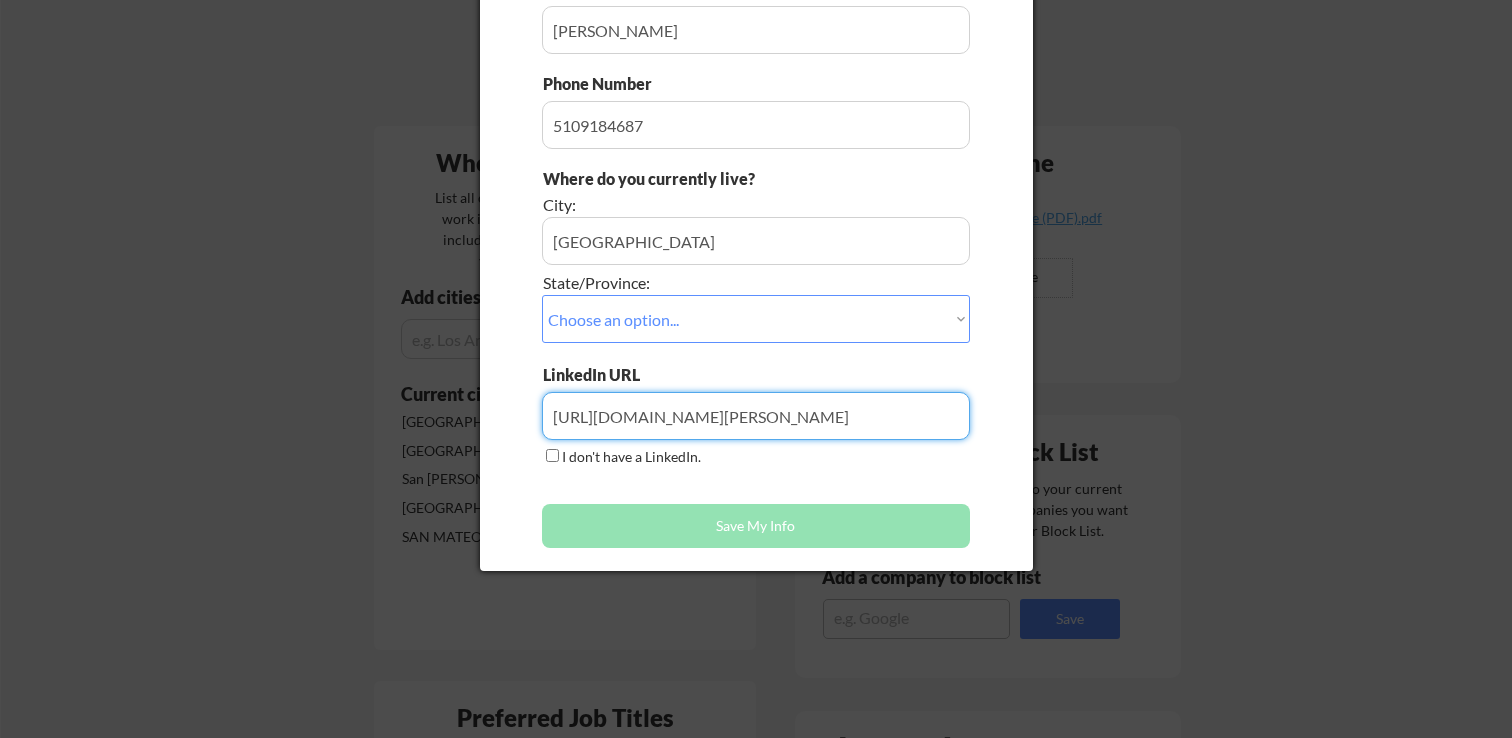 type on "https://www.linkedin.com/in/ryan-collado/" 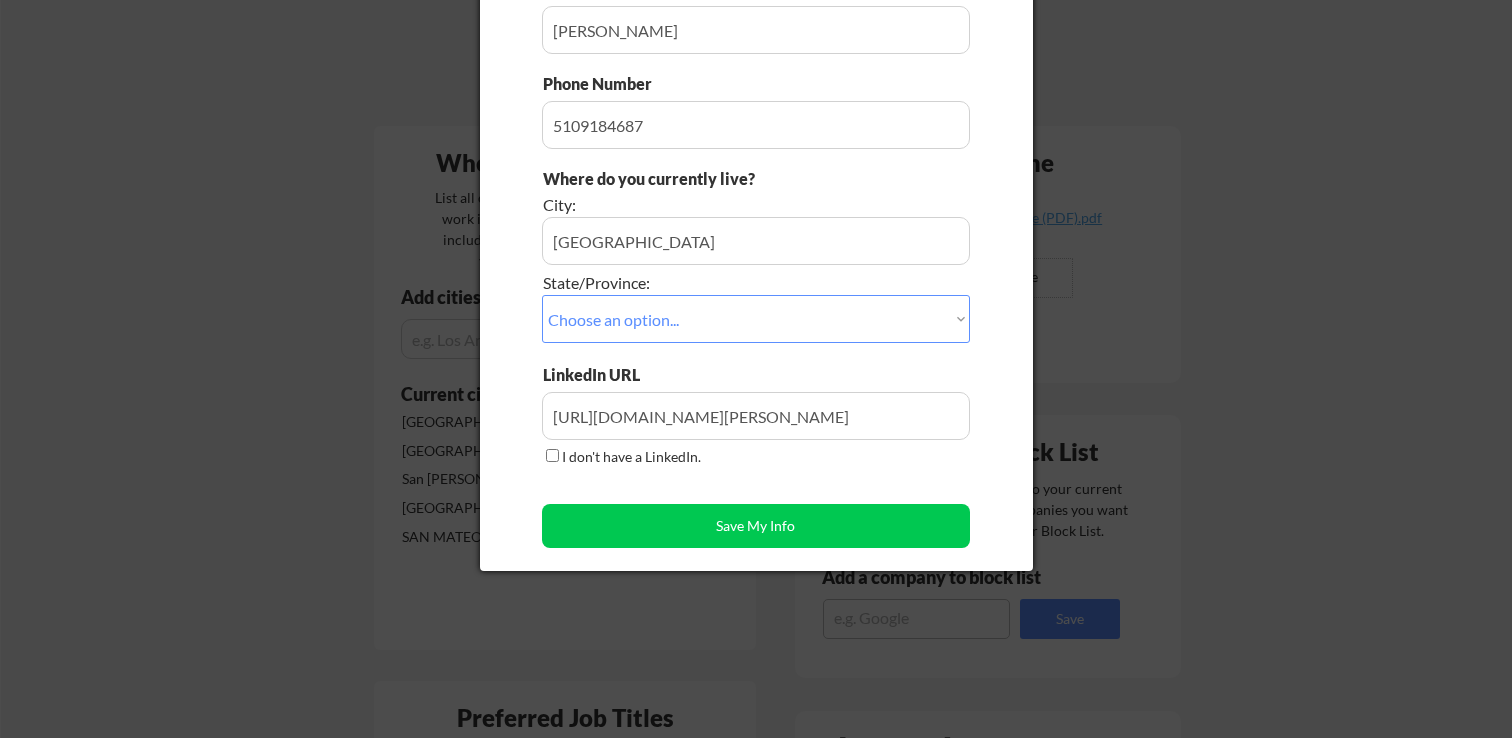 click on "First Name Last Name Phone Number Where do you currently live? City:
State/Province: Choose an option... Other/Not Applicable Alabama Alaska Alberta Arizona Arkansas British Columbia California Colorado Connecticut Delaware District of Columbia Florida Georgia Hawaii Idaho Illinois Indiana Iowa Kansas Kentucky Labrador Louisiana Maine Manitoba Maryland Massachusetts Michigan Minnesota Mississippi Missouri Montana Nebraska Nevada New Brunswick New Hampshire New Jersey New Mexico New York Newfoundland North Carolina North Dakota Northwest Territories Nova Scotia Nunavut Ohio Oklahoma Ontario Oregon Pennsylvania Prince Edward Island Quebec Rhode Island Saskatchewan South Carolina South Dakota Tennessee Texas Utah Vermont Virginia Washington West Virginia Wisconsin Wyoming Yukon LinkedIn URL I don't have a LinkedIn. Save My Info" at bounding box center (756, 220) 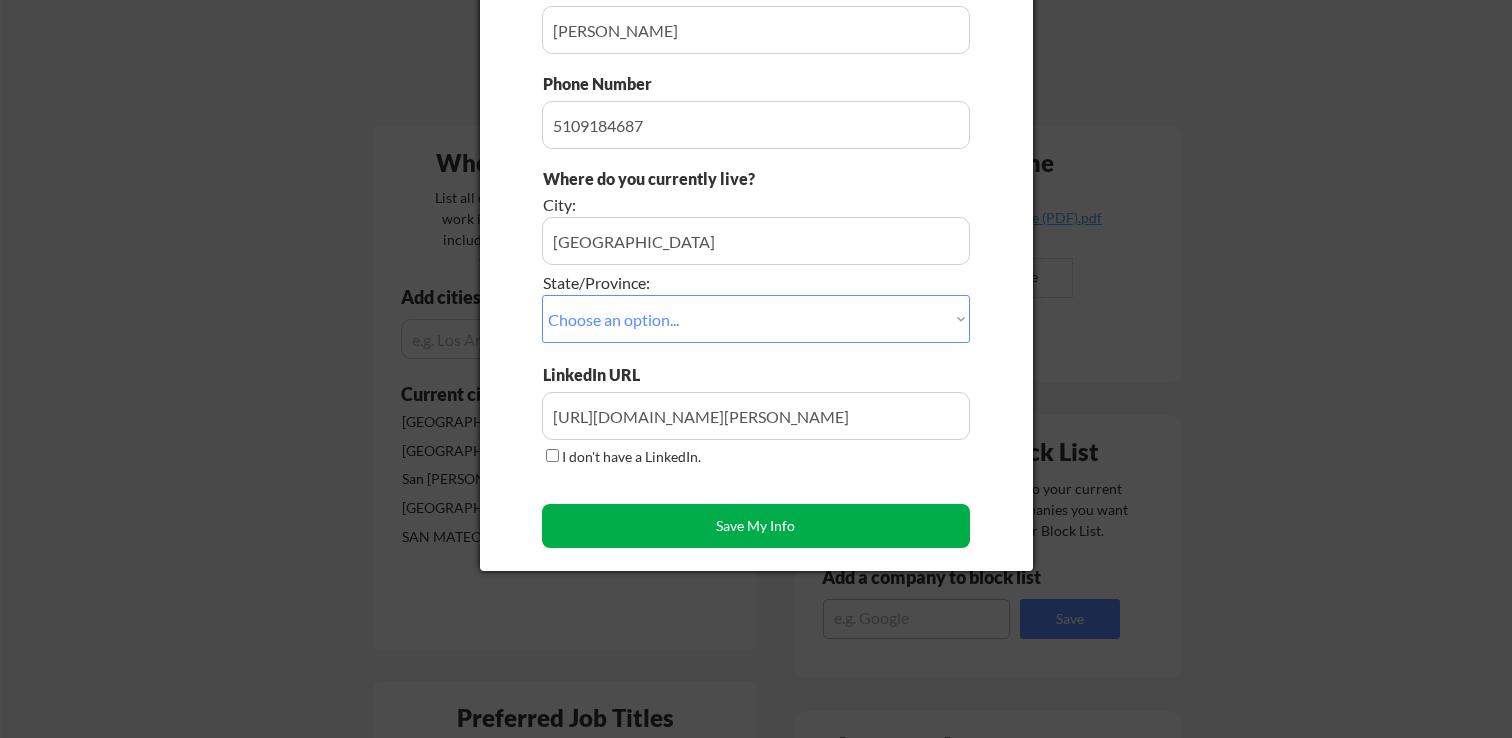 click on "Save My Info" at bounding box center (756, 526) 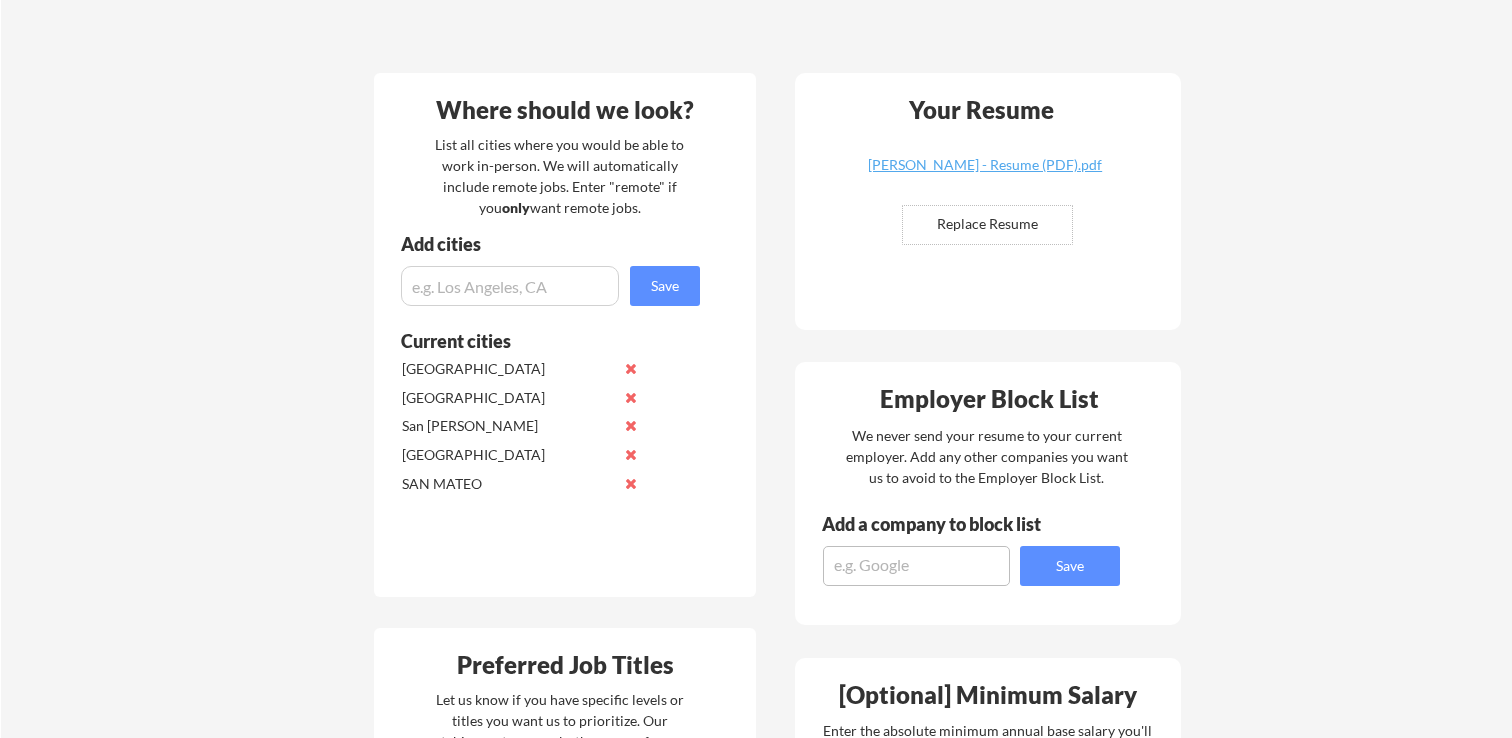 scroll, scrollTop: 377, scrollLeft: 0, axis: vertical 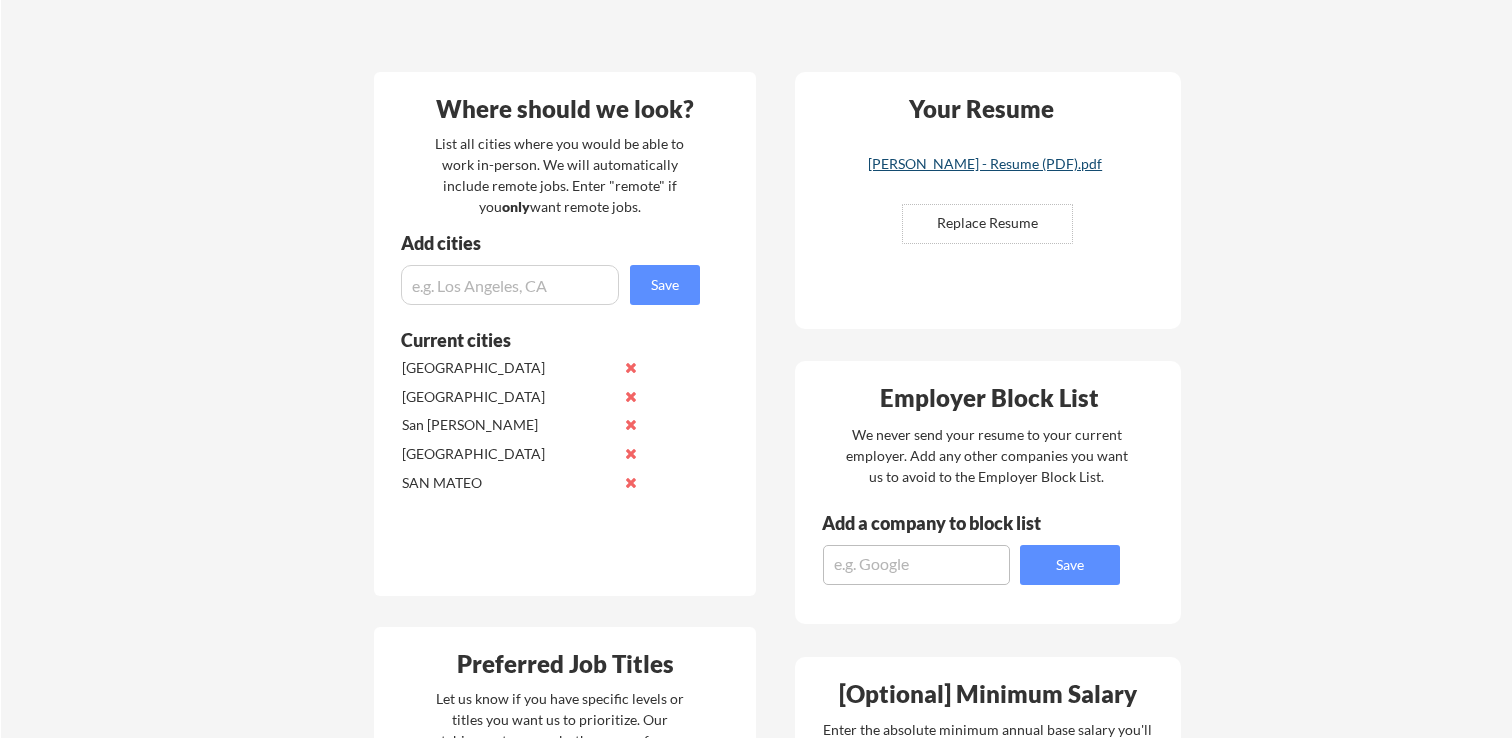 click on "Ryan Collado - Resume (PDF).pdf" at bounding box center (985, 164) 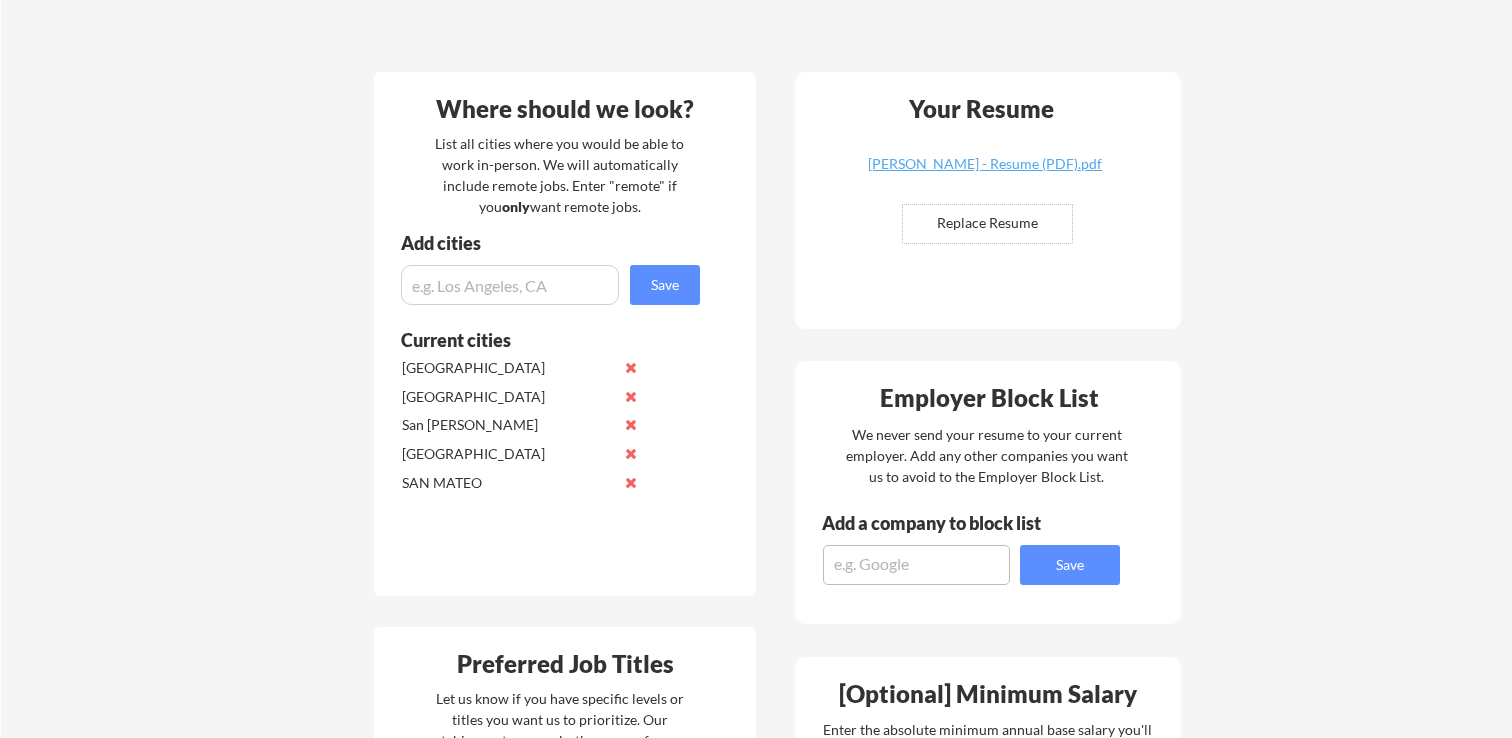 click at bounding box center (987, 224) 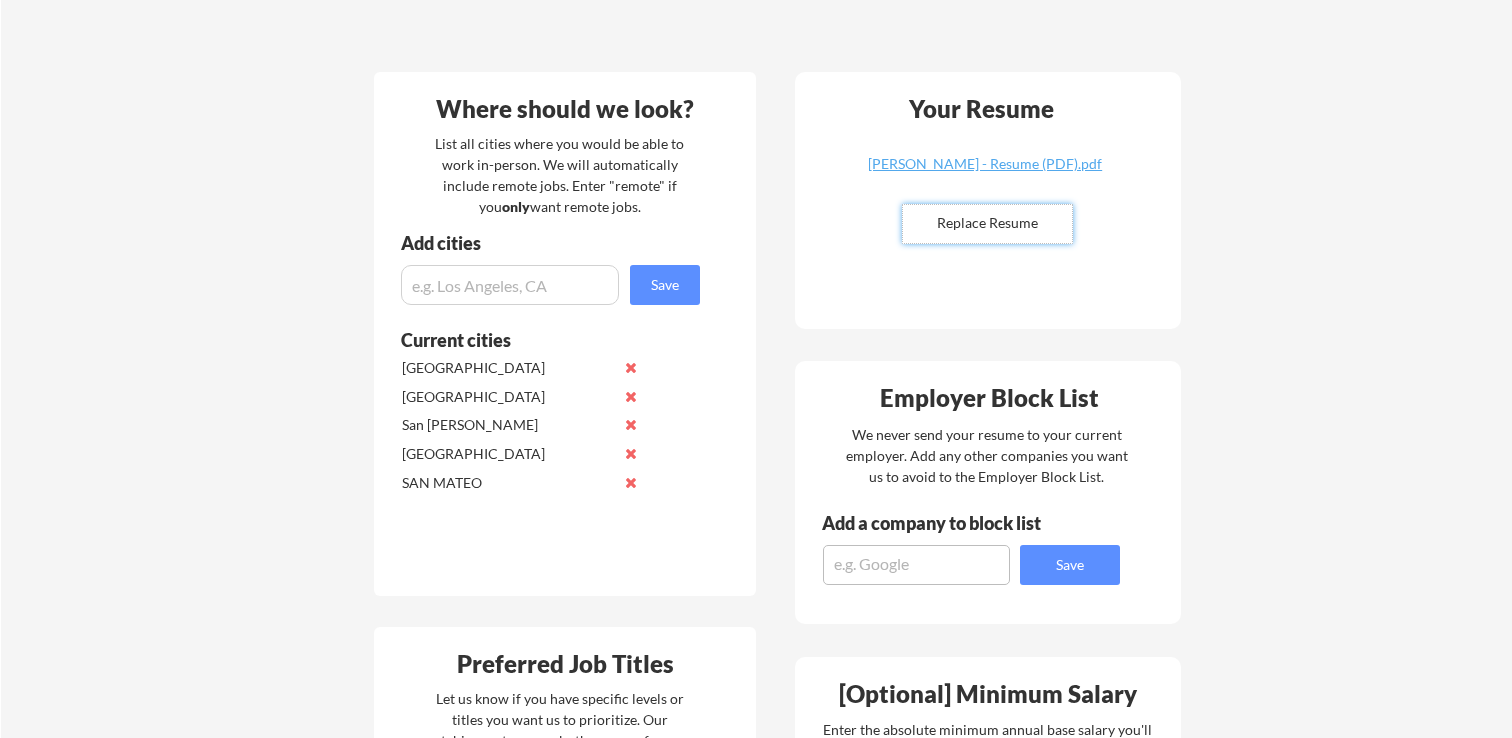 type on "C:\fakepath\Ryan Collado - Resume.pdf" 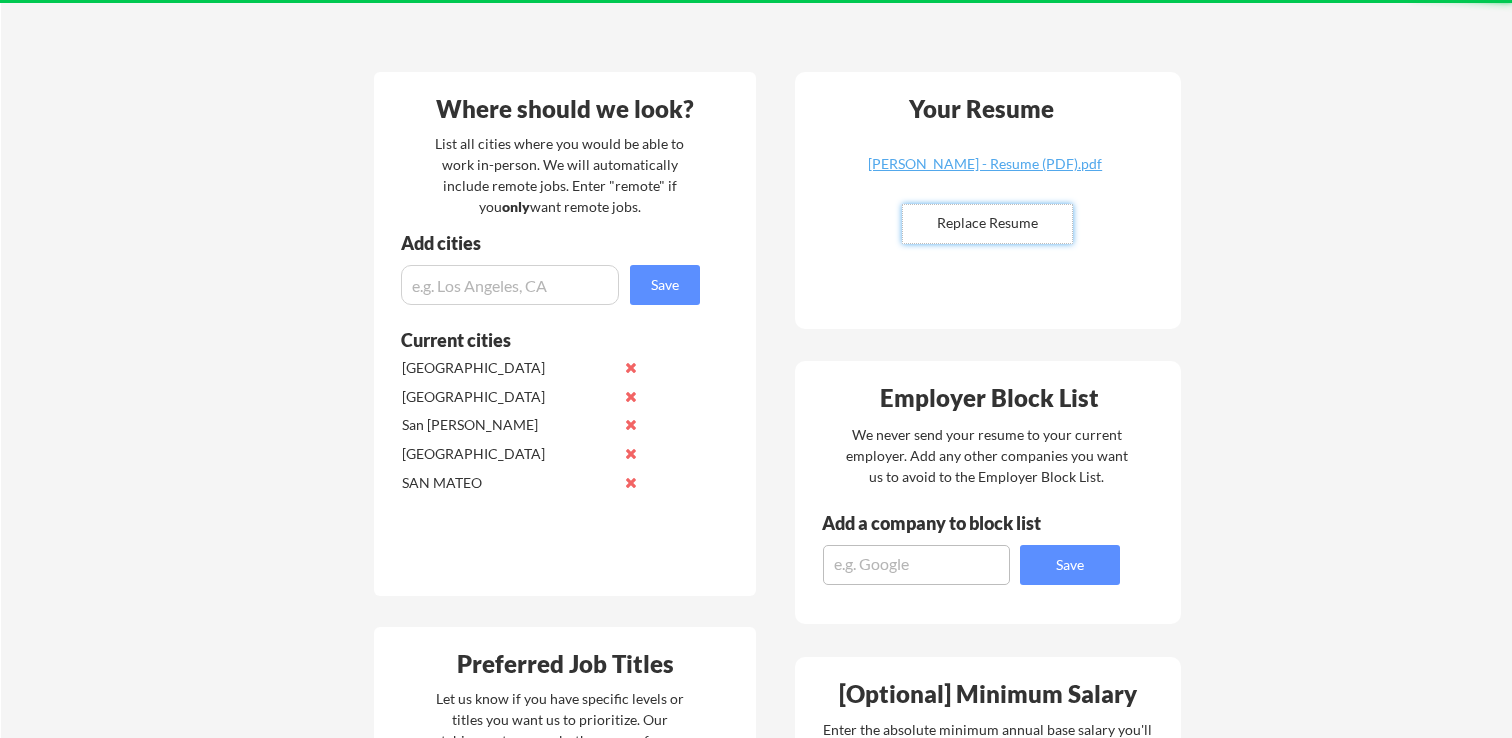 type 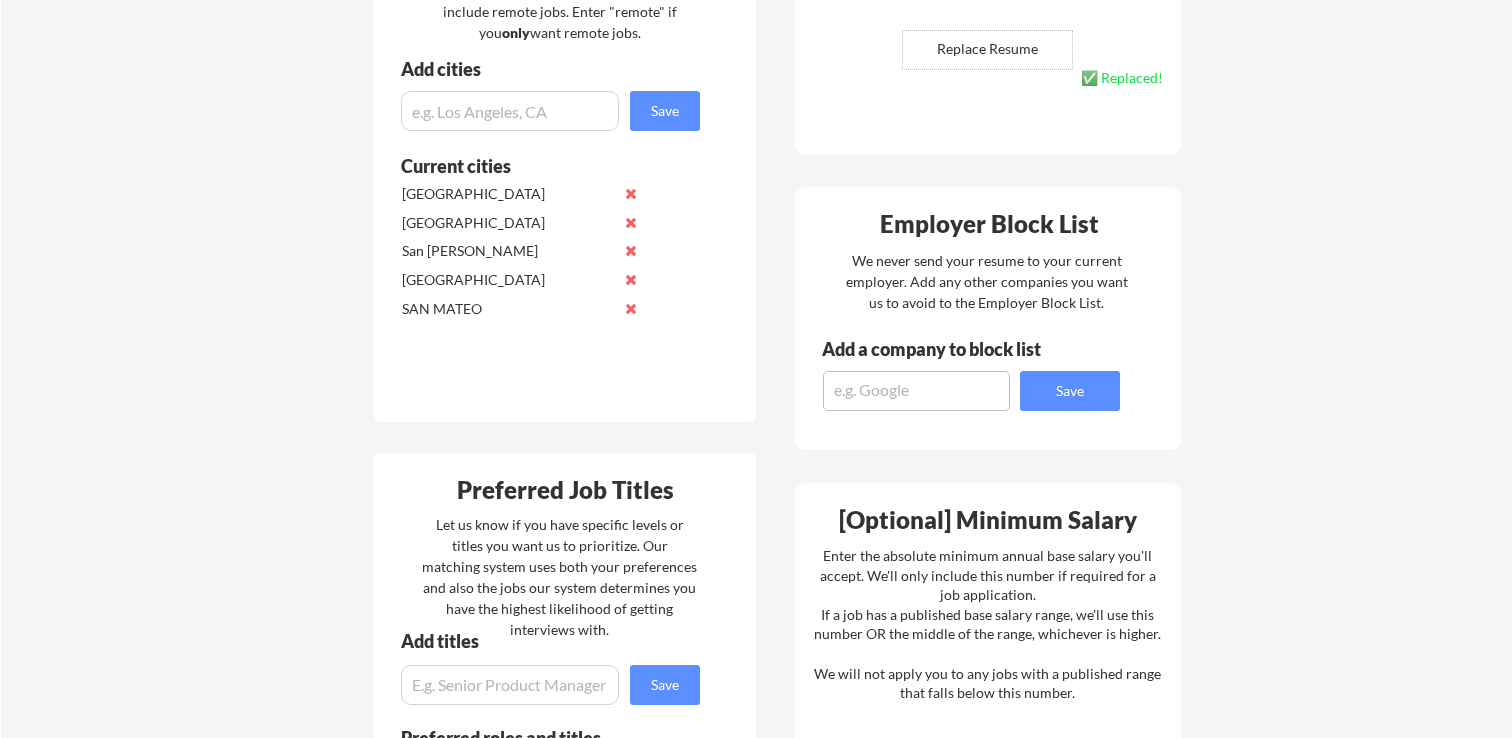 scroll, scrollTop: 557, scrollLeft: 0, axis: vertical 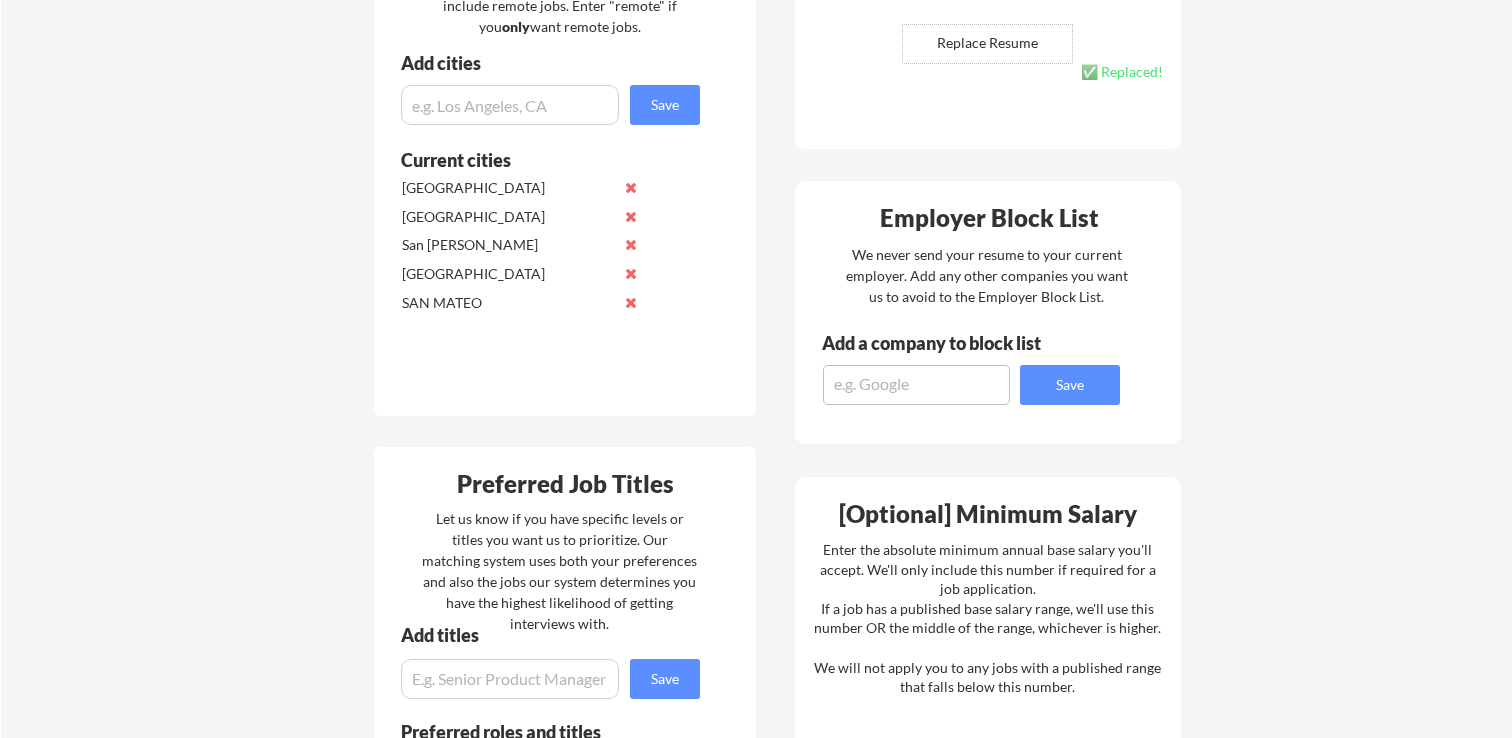 click at bounding box center [916, 385] 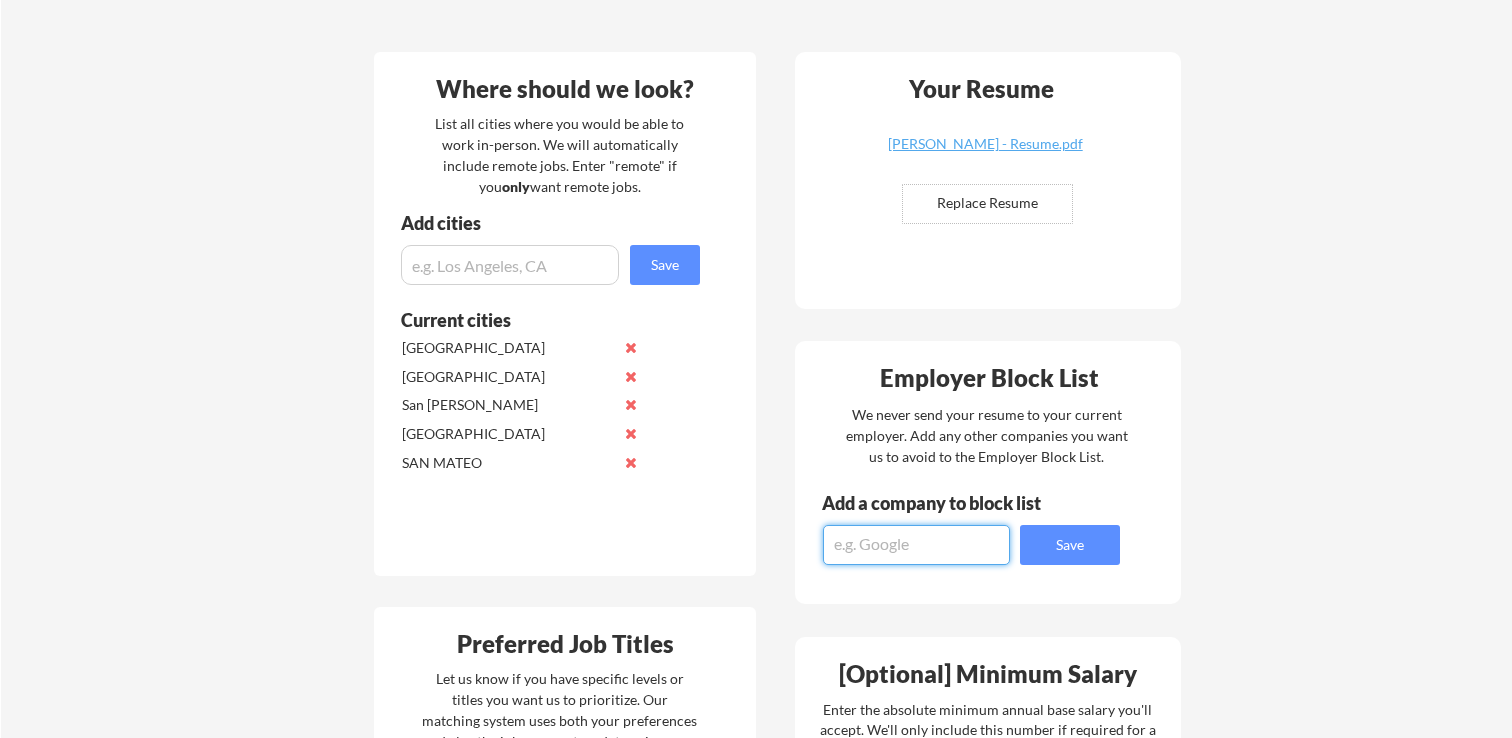 scroll, scrollTop: 388, scrollLeft: 0, axis: vertical 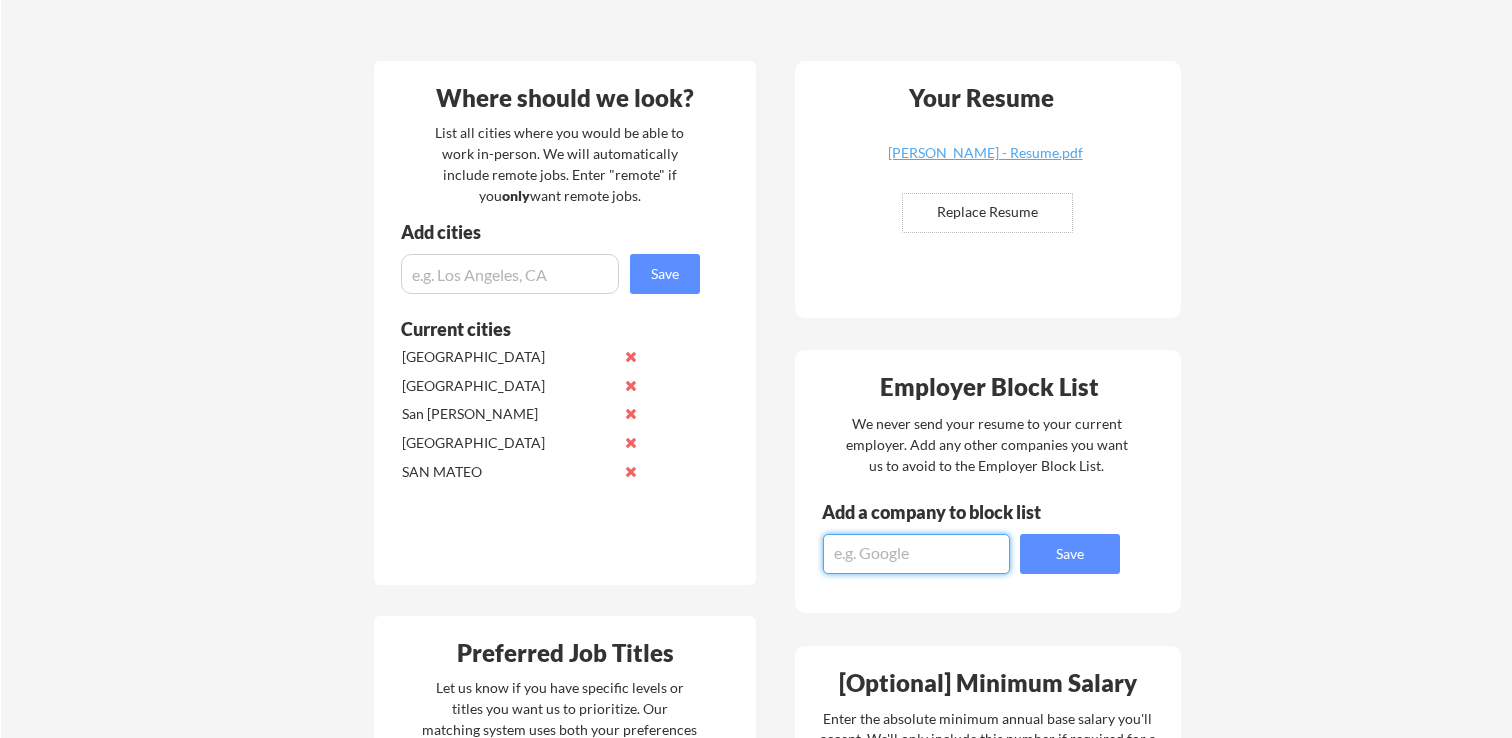 click at bounding box center [510, 274] 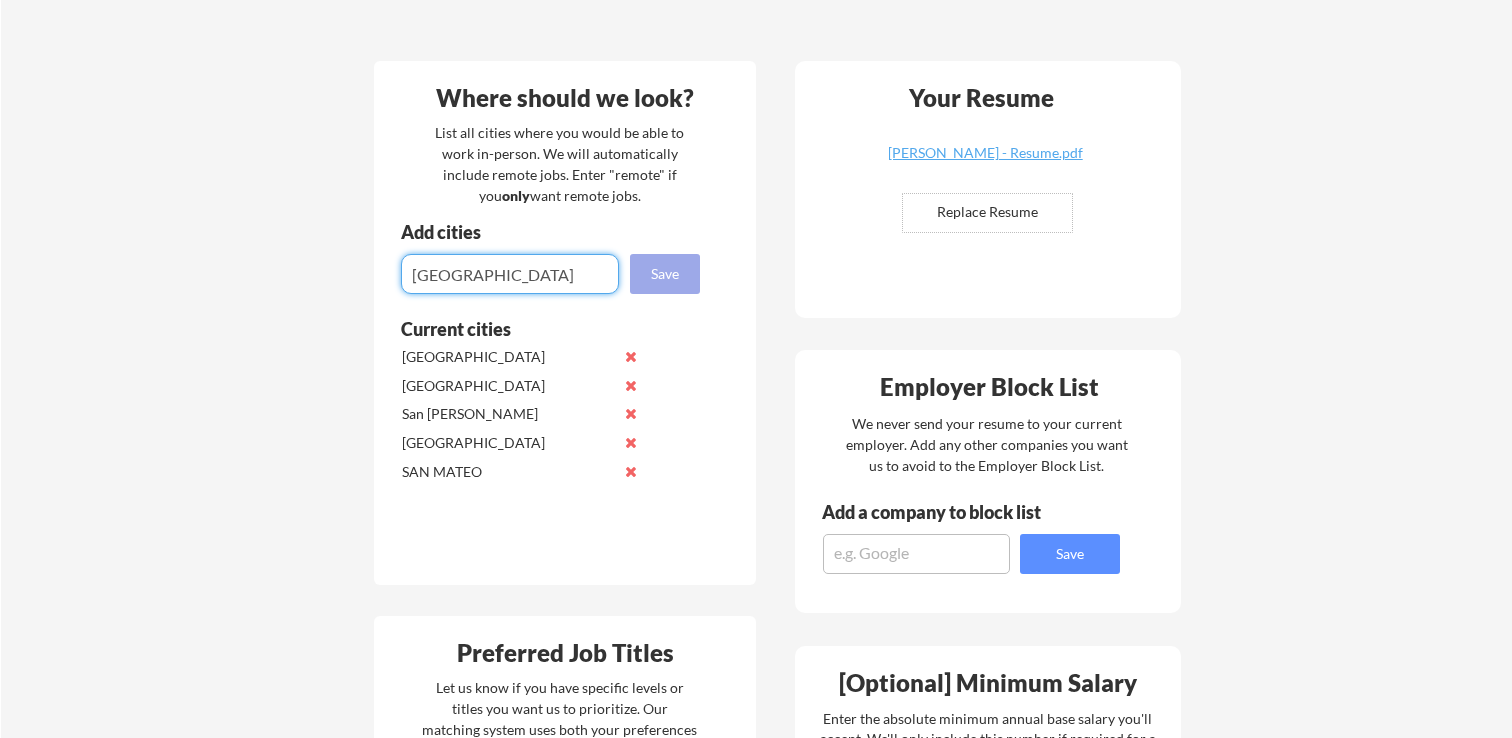 type on "Concord" 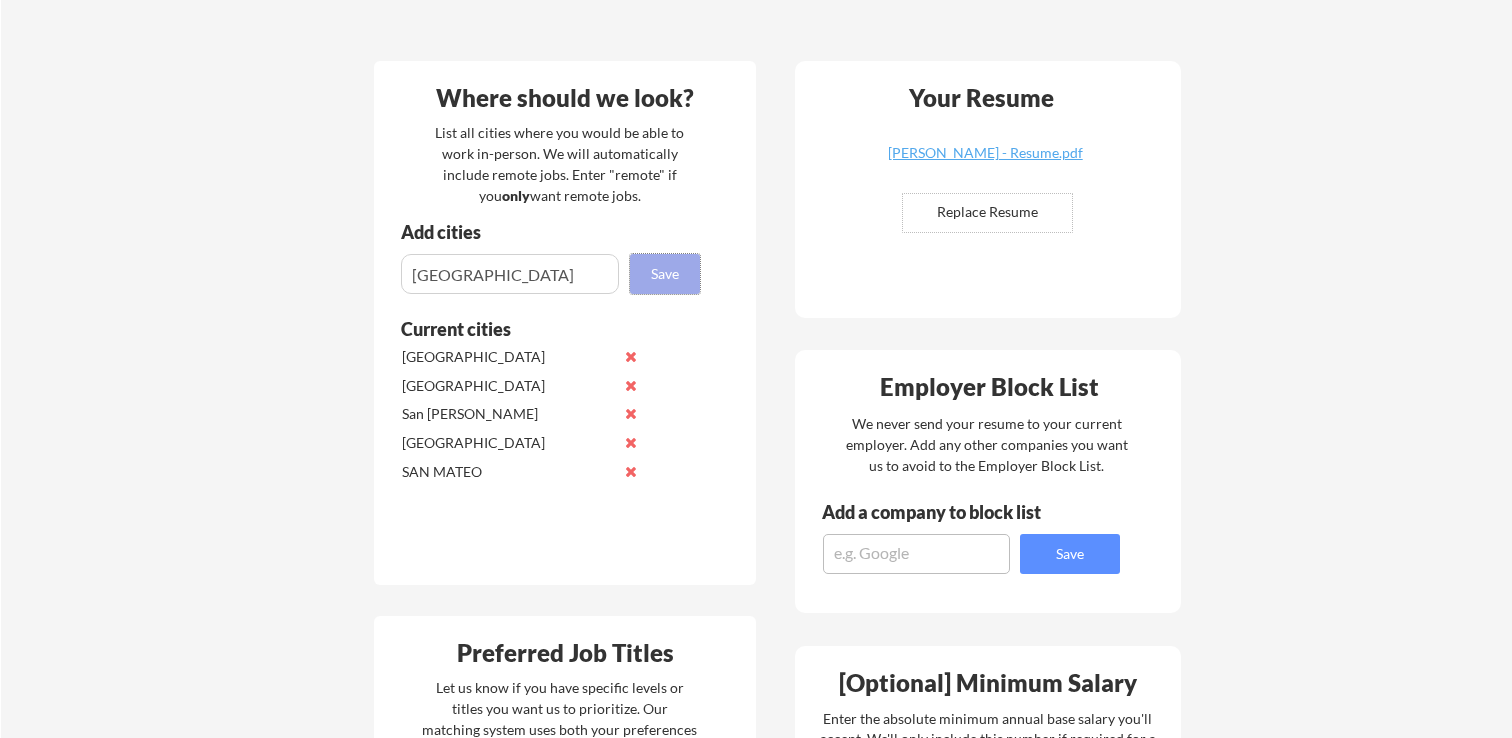 click on "Save" at bounding box center [665, 274] 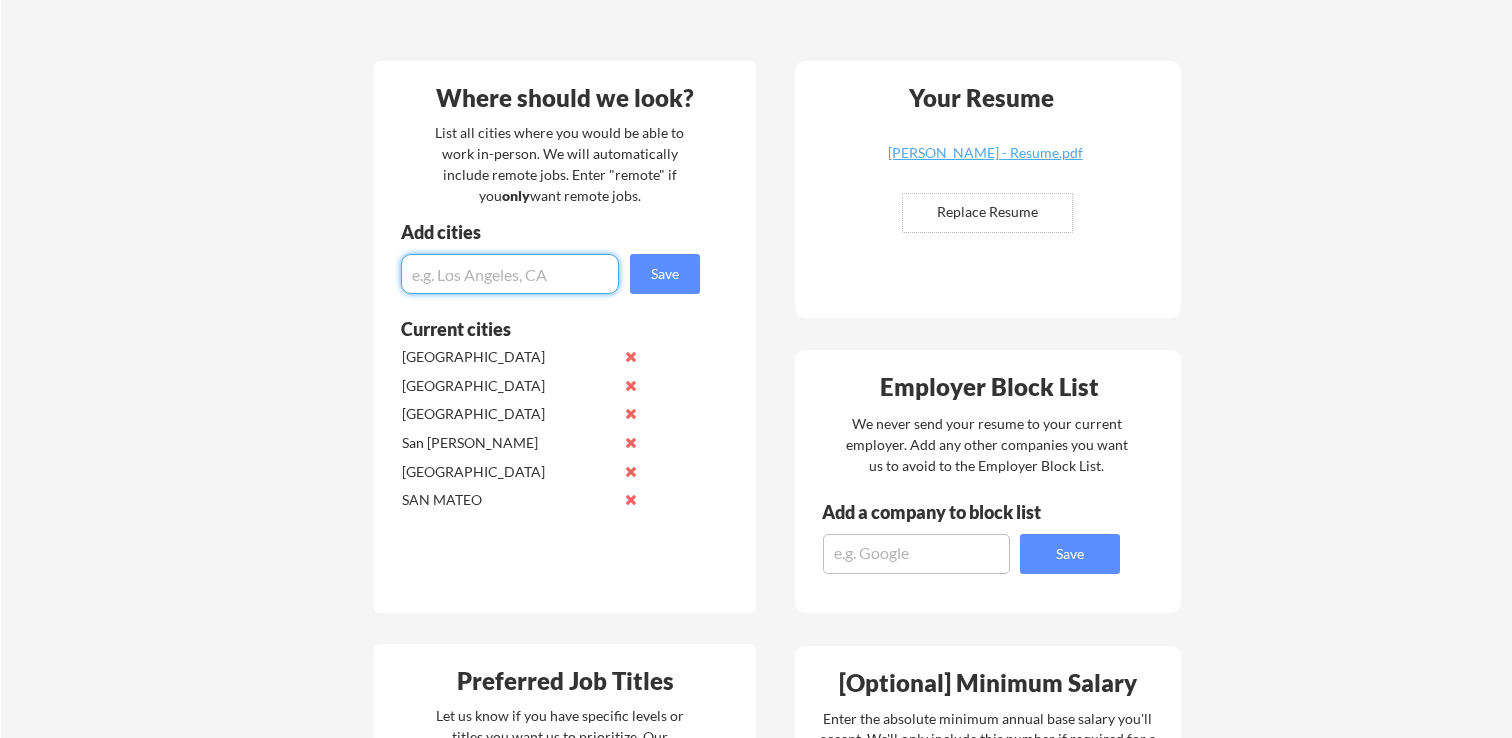 click at bounding box center [510, 274] 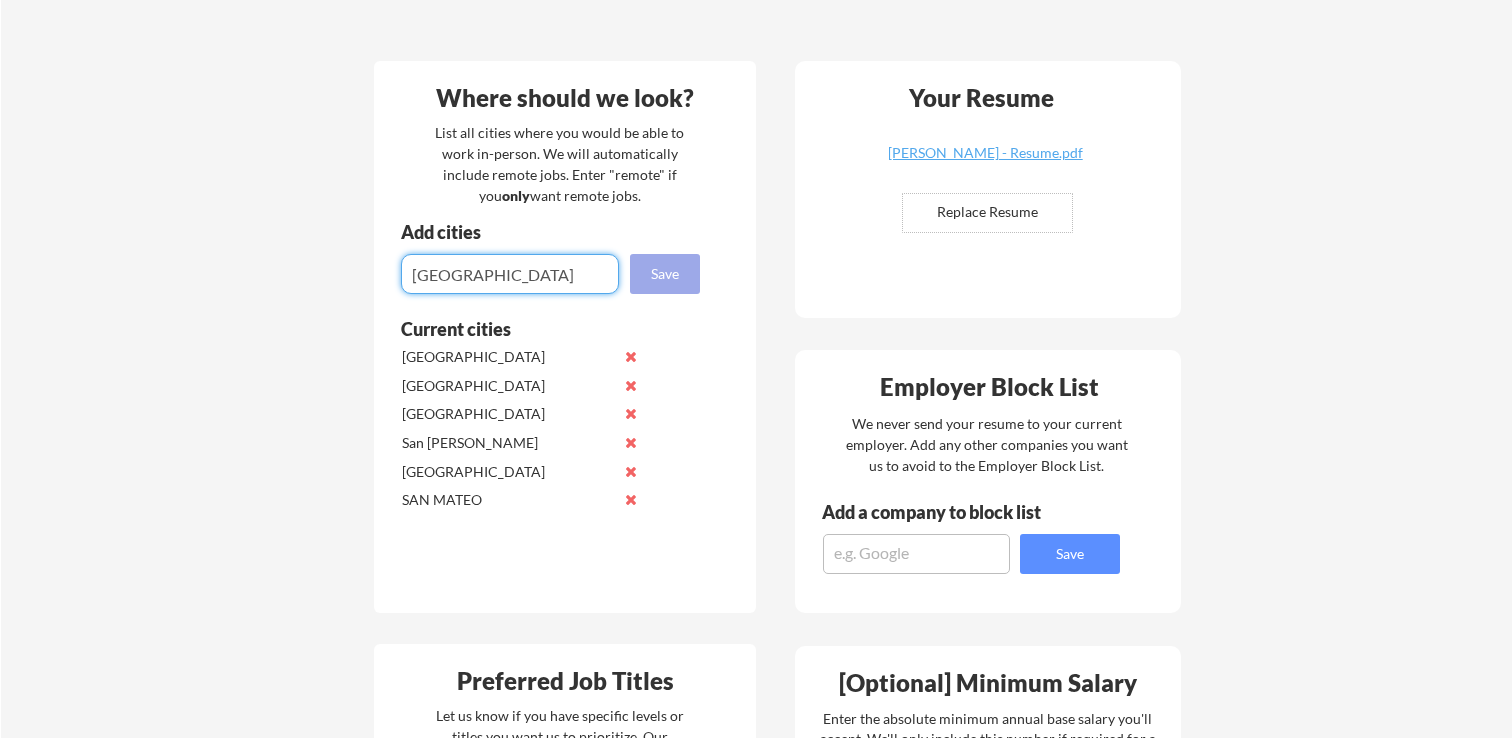 type on "Vacaville" 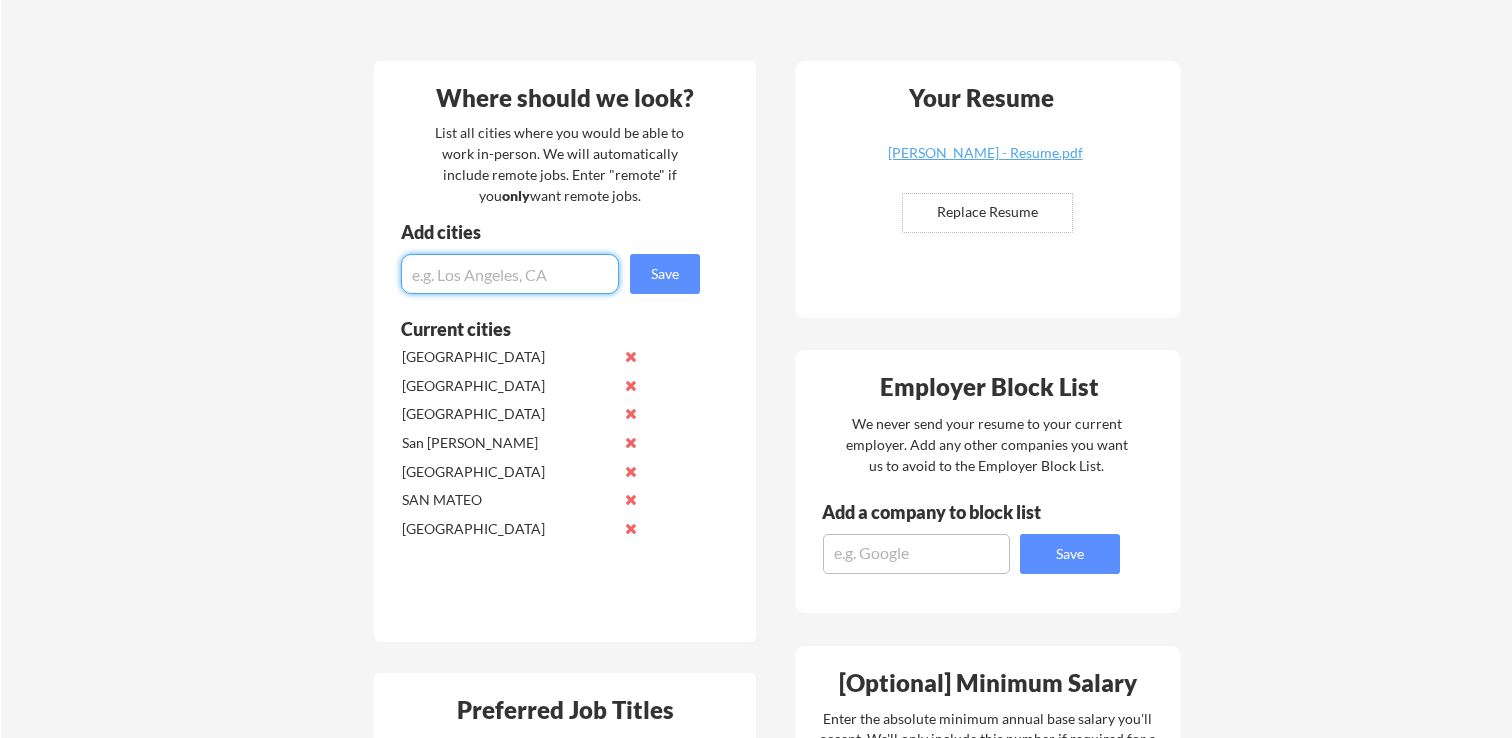 click at bounding box center [510, 274] 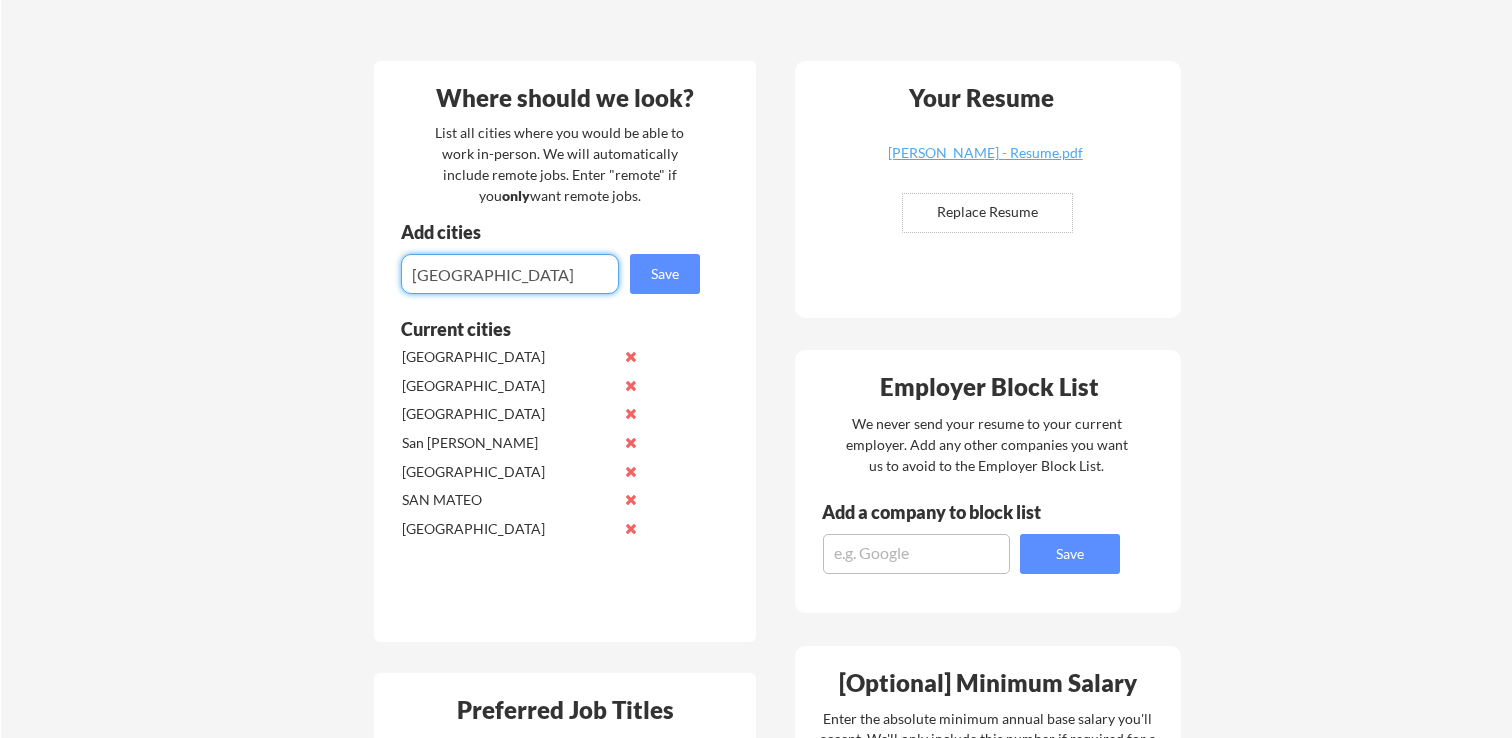 type on "South San Francisco" 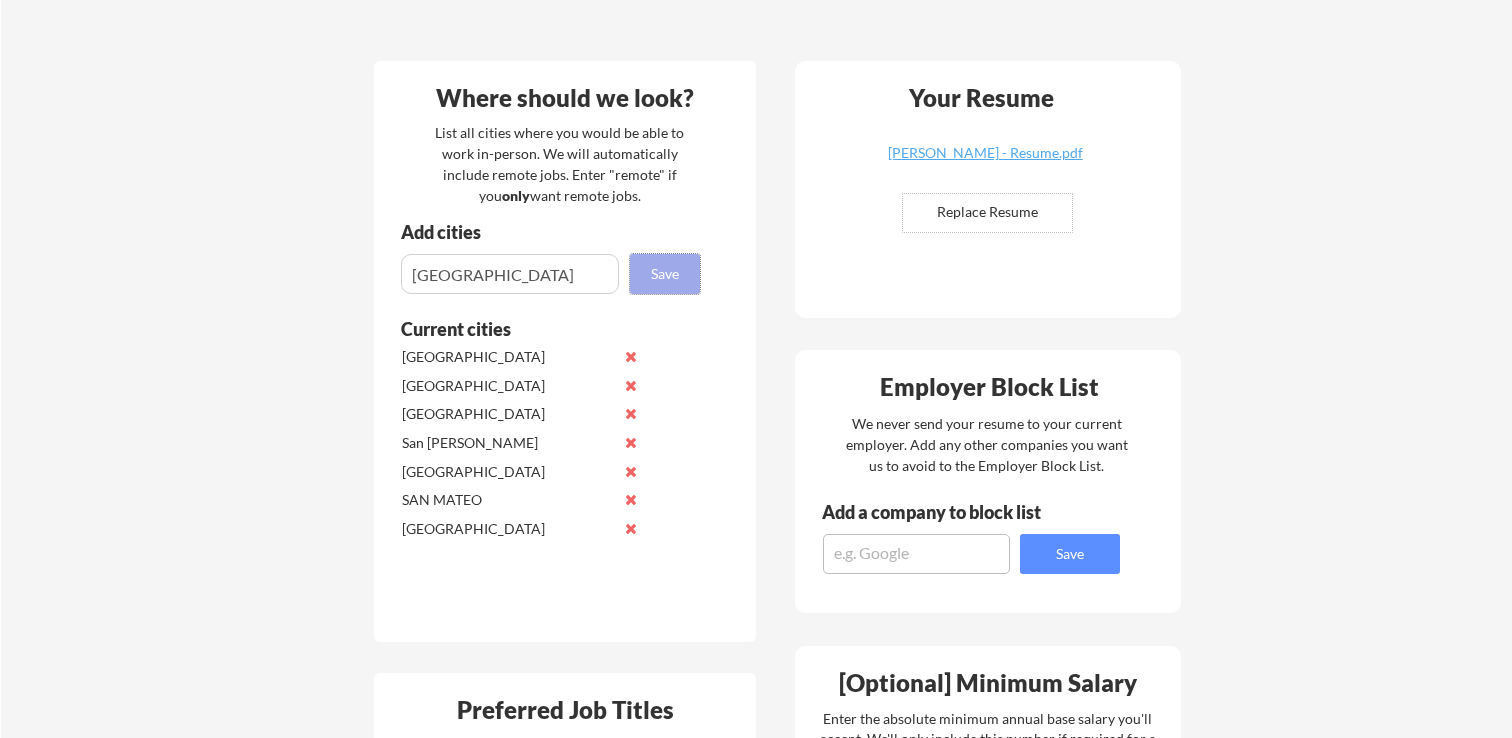 click on "Save" at bounding box center [665, 274] 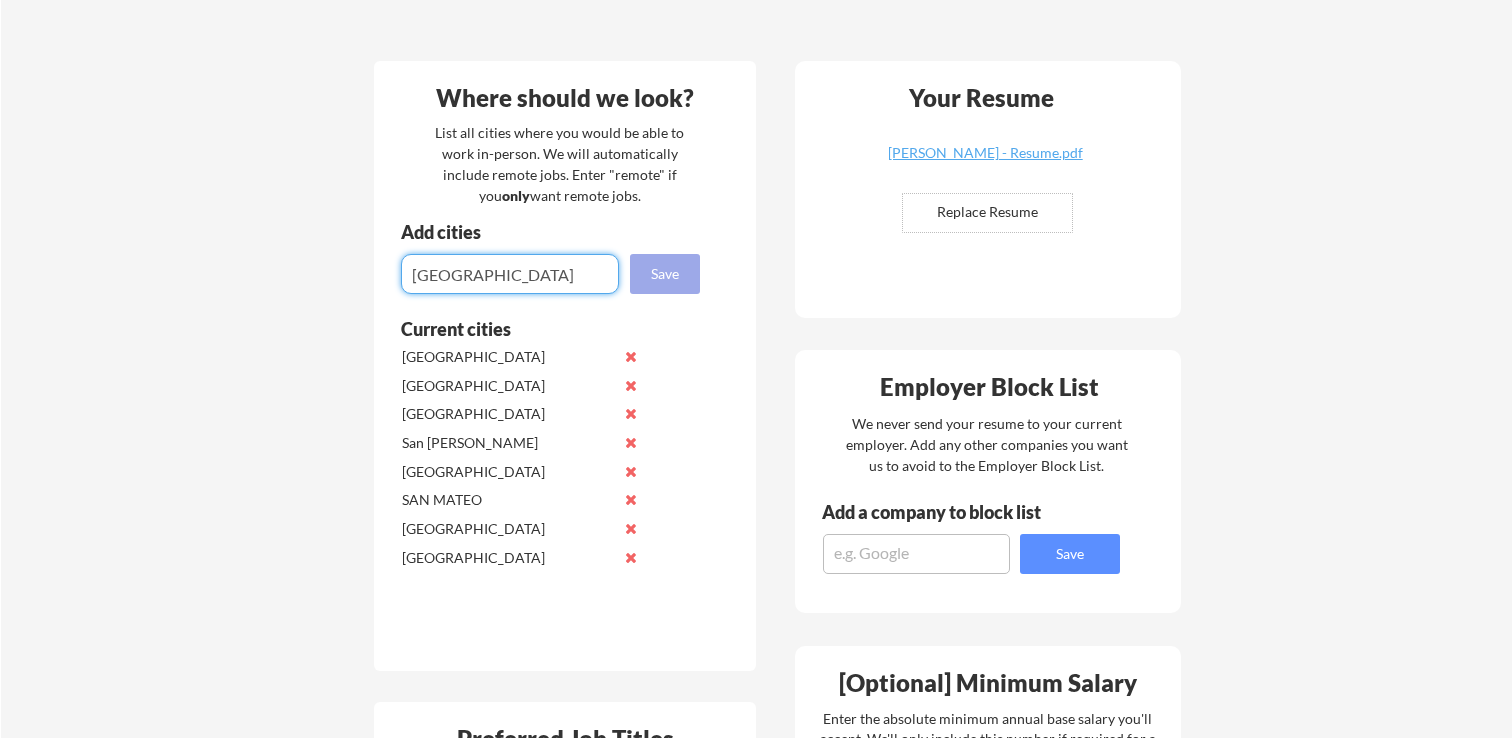 type on "Palo Alto" 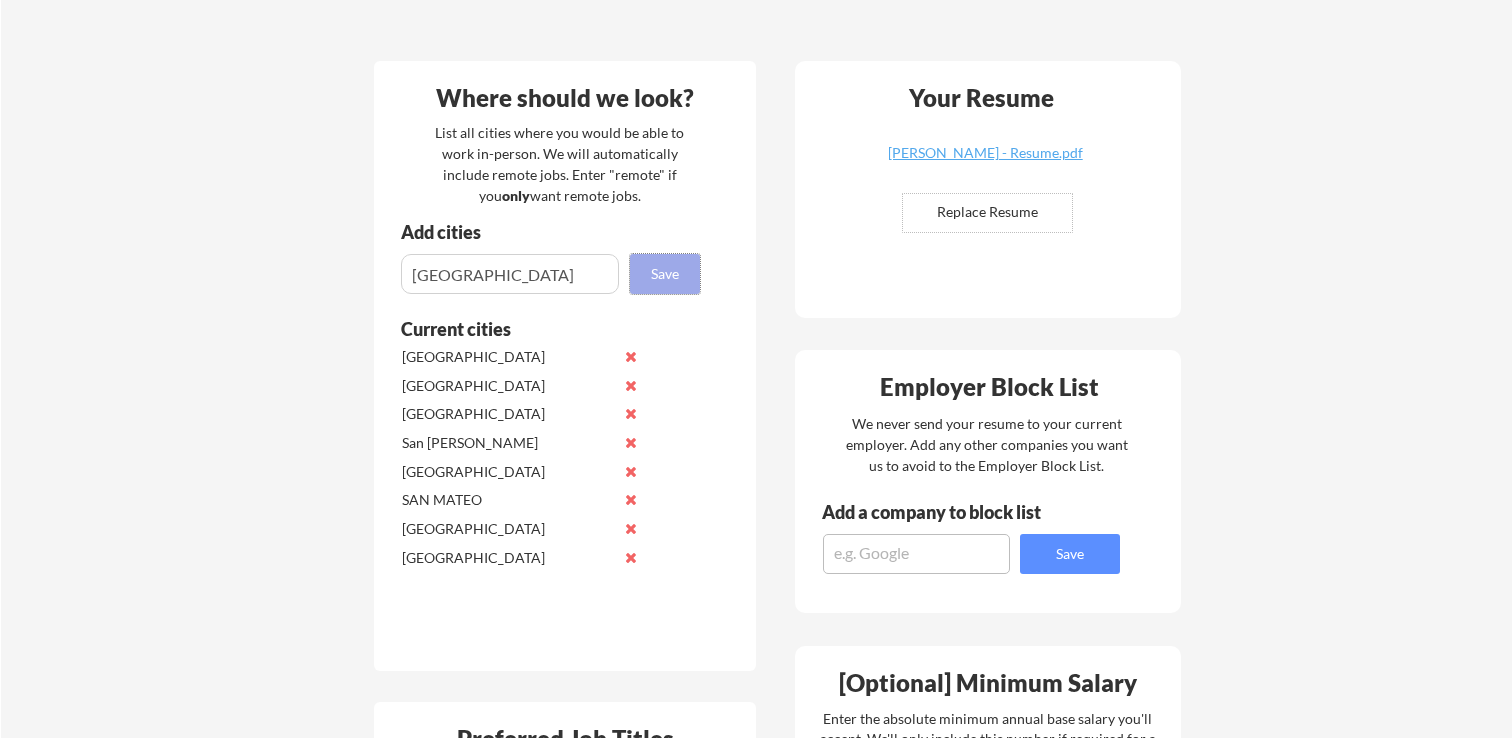 click on "Save" at bounding box center (665, 274) 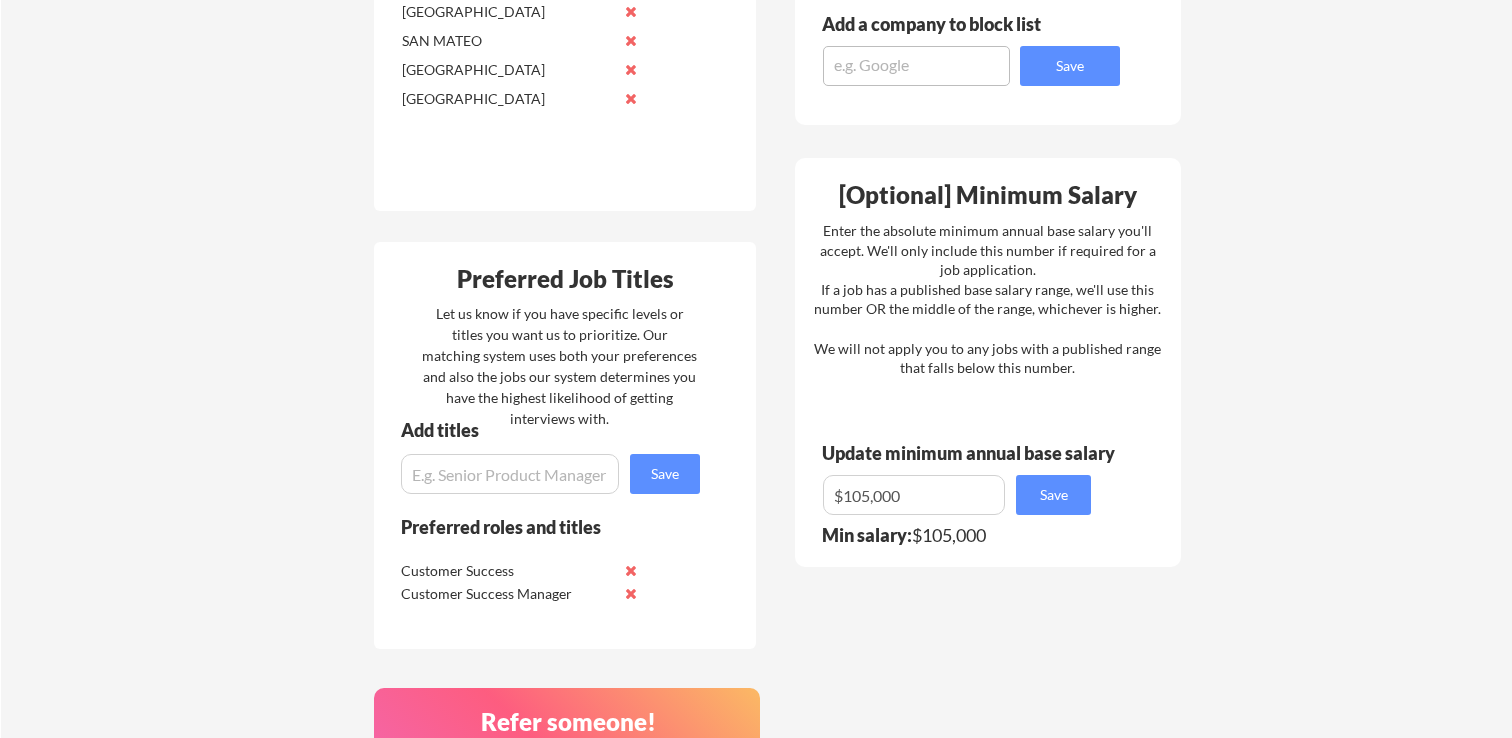 scroll, scrollTop: 886, scrollLeft: 0, axis: vertical 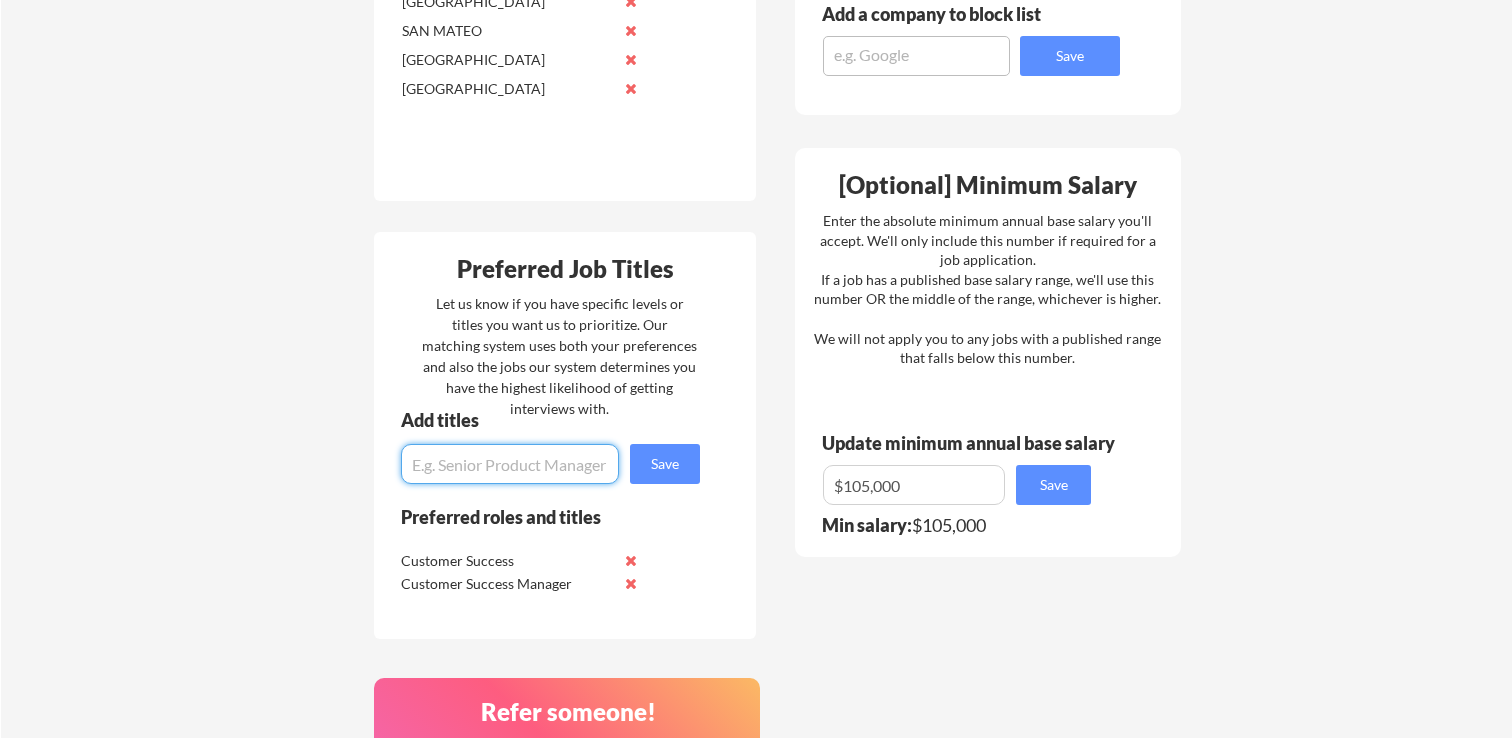 click at bounding box center [510, 464] 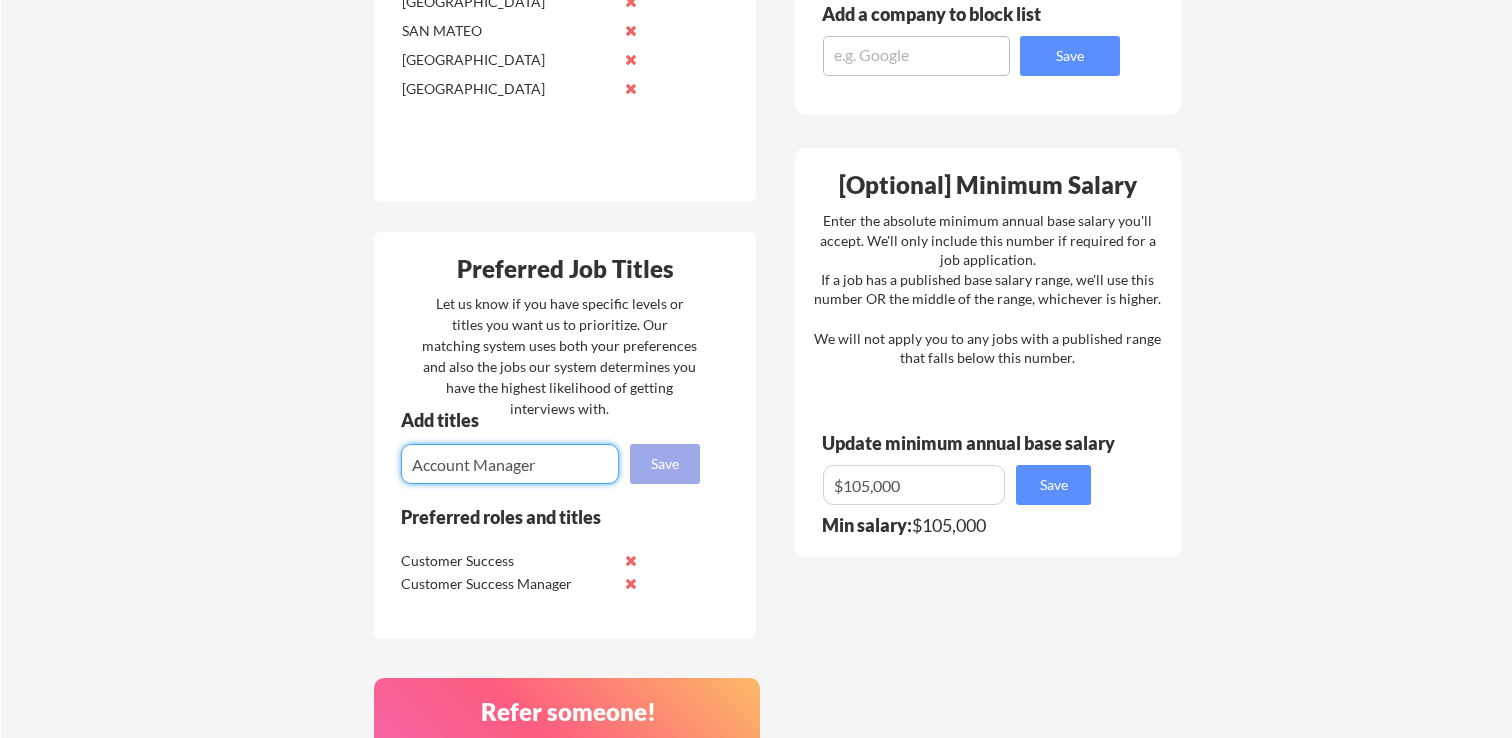 type on "Account Manager" 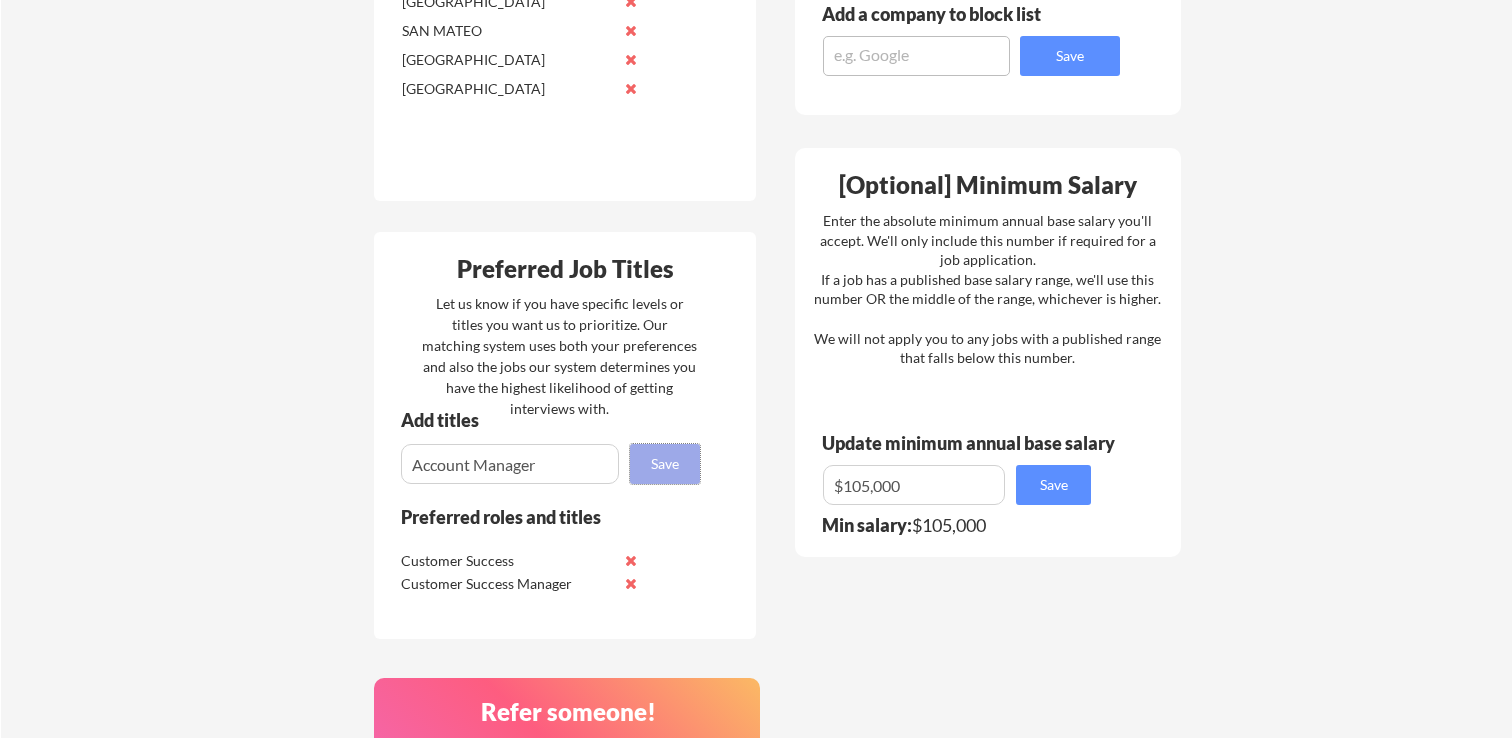 click on "Save" at bounding box center (665, 464) 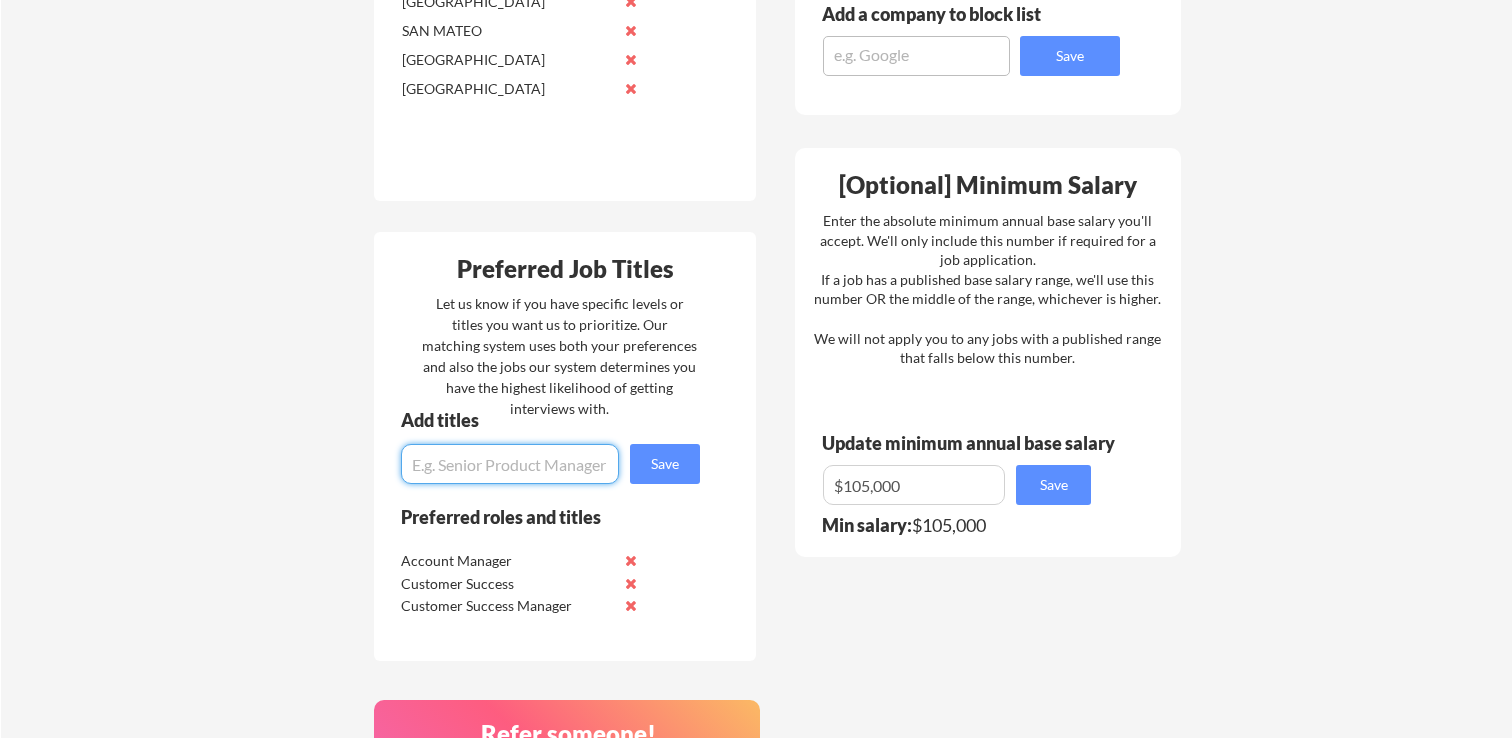 click at bounding box center [510, 464] 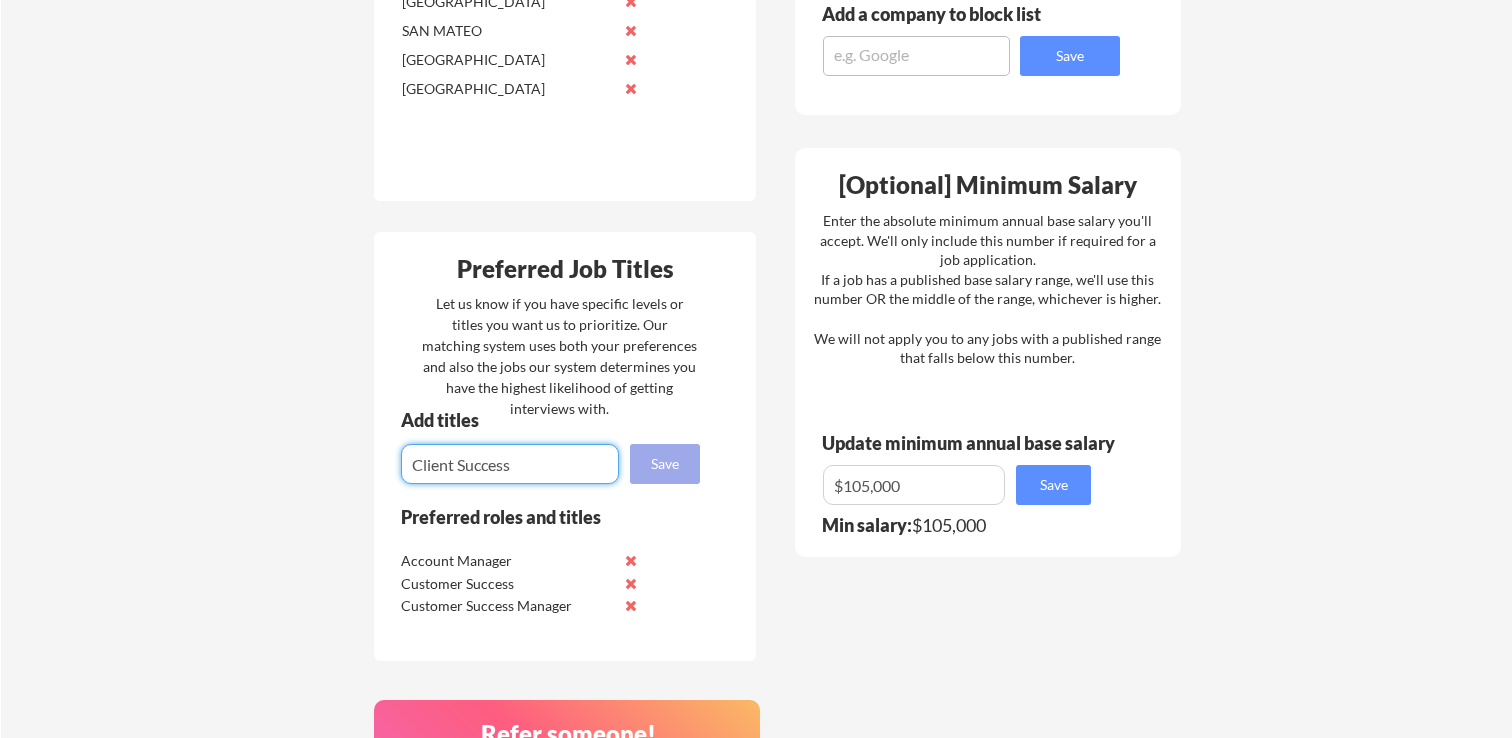 type on "Client Success" 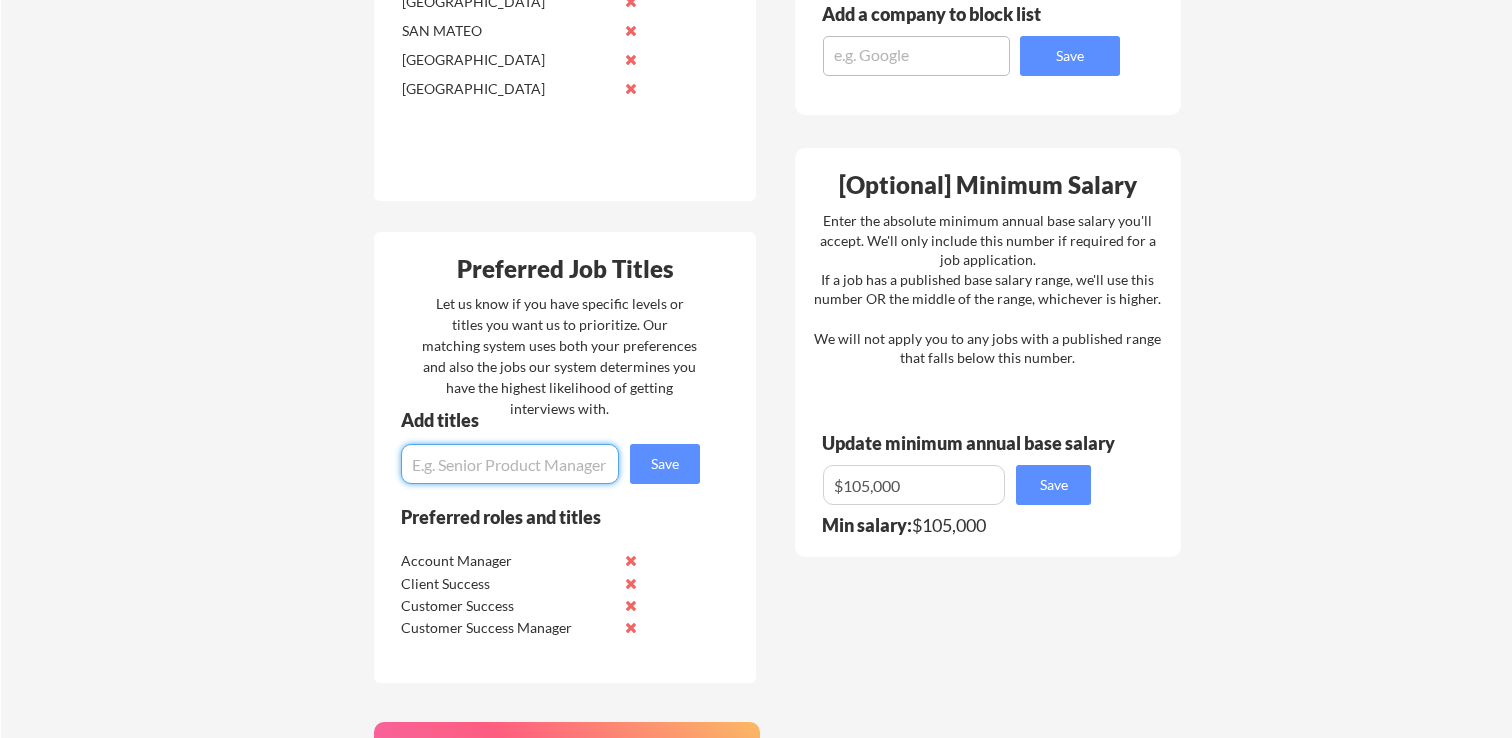click at bounding box center (510, 464) 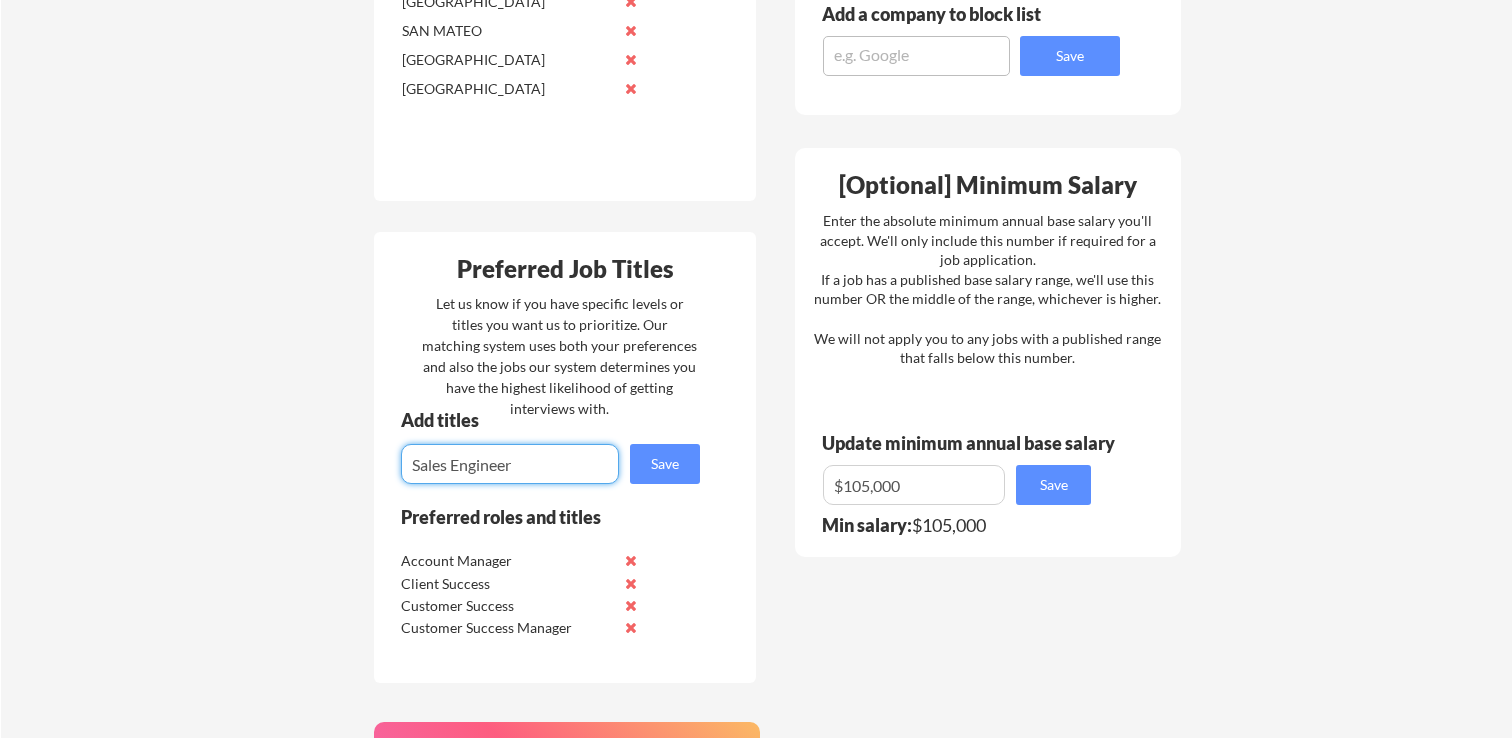 type on "Sales Engineer" 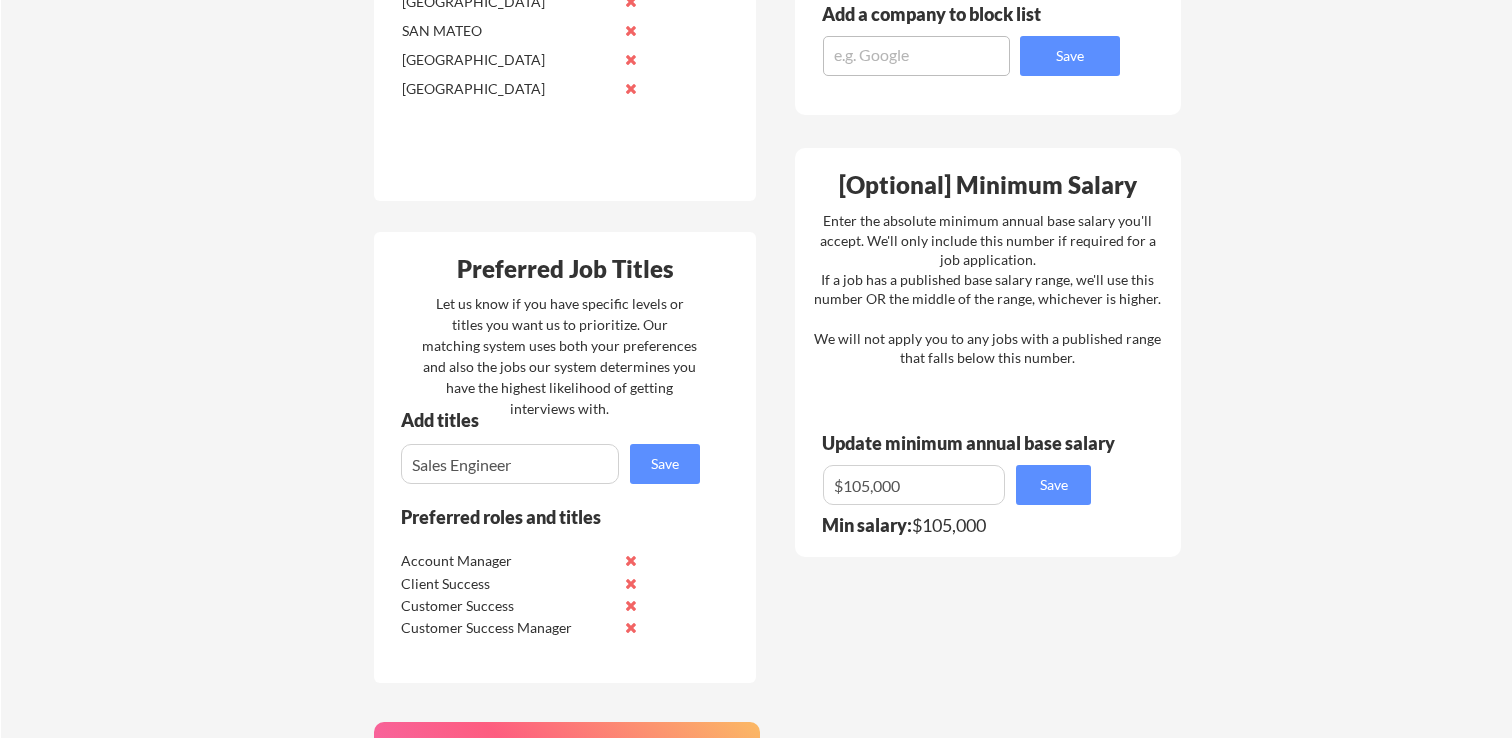 click on "Your Dashboard Jobs await! Hit the green button below to sign up for a plan and get applied 🚀 Sign up for a plan! Where should we look? List all cities where you would be able to work in-person. We will automatically include remote jobs. Enter "remote" if you  only  want remote jobs. Add cities Save Current cities Concord Foster City Palo Alto Redwood City San Carlos San Francisco SAN MATEO South San Francisco Vacaville Preferred Job Titles Let us know if you have specific levels or titles you want us to prioritize. Our matching system uses both your preferences and also the jobs our system determines you have the highest likelihood of getting interviews with. Add titles
Save Preferred roles and titles Account Manager Client Success Customer Success Customer Success Manager Refer someone! Get free applications every time someone you refer signs up for a plan on ApplyAll Get free applications! Your Resume Ryan Collado - Resume.pdf Replace Resume ✅ Replaced! Employer Block List Add a company to block list" at bounding box center (756, 123) 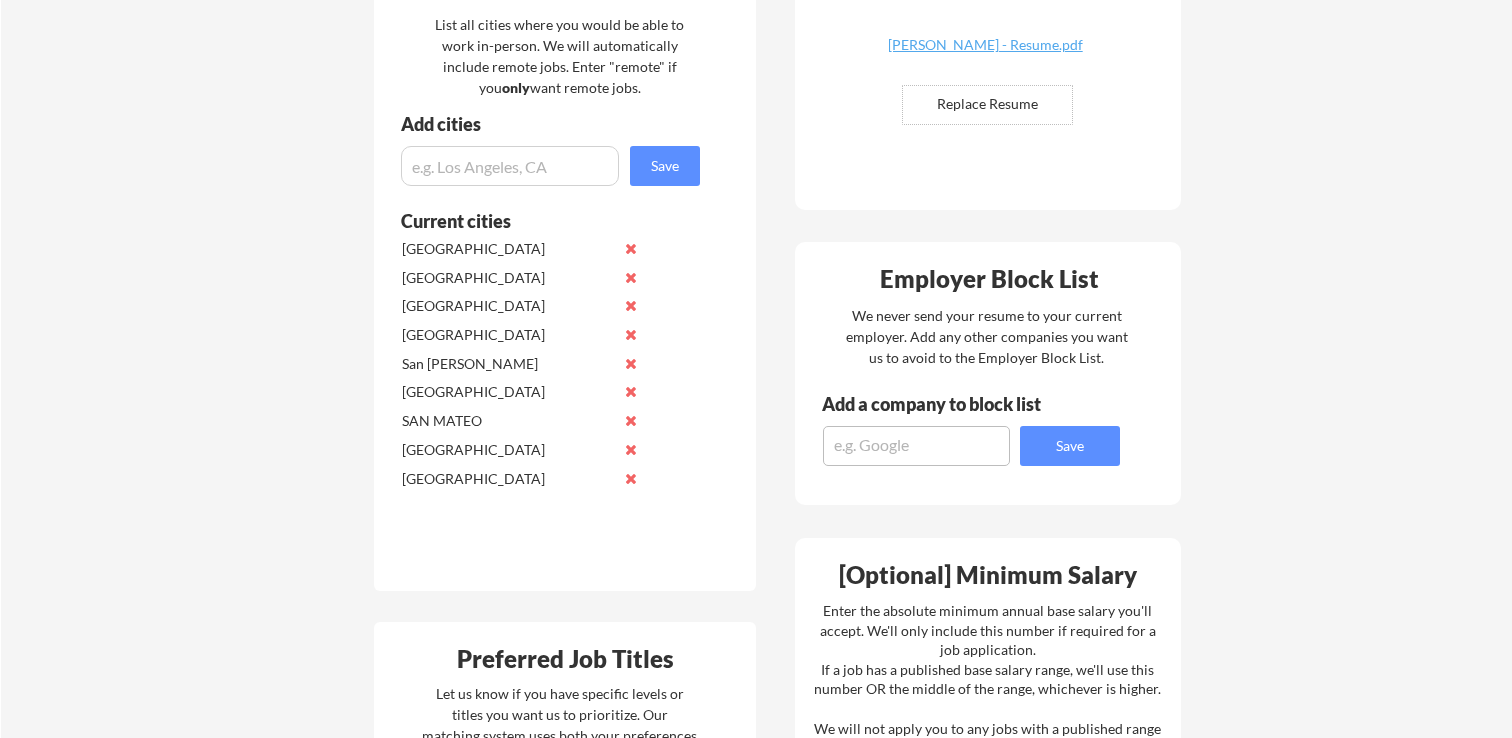 scroll, scrollTop: 488, scrollLeft: 0, axis: vertical 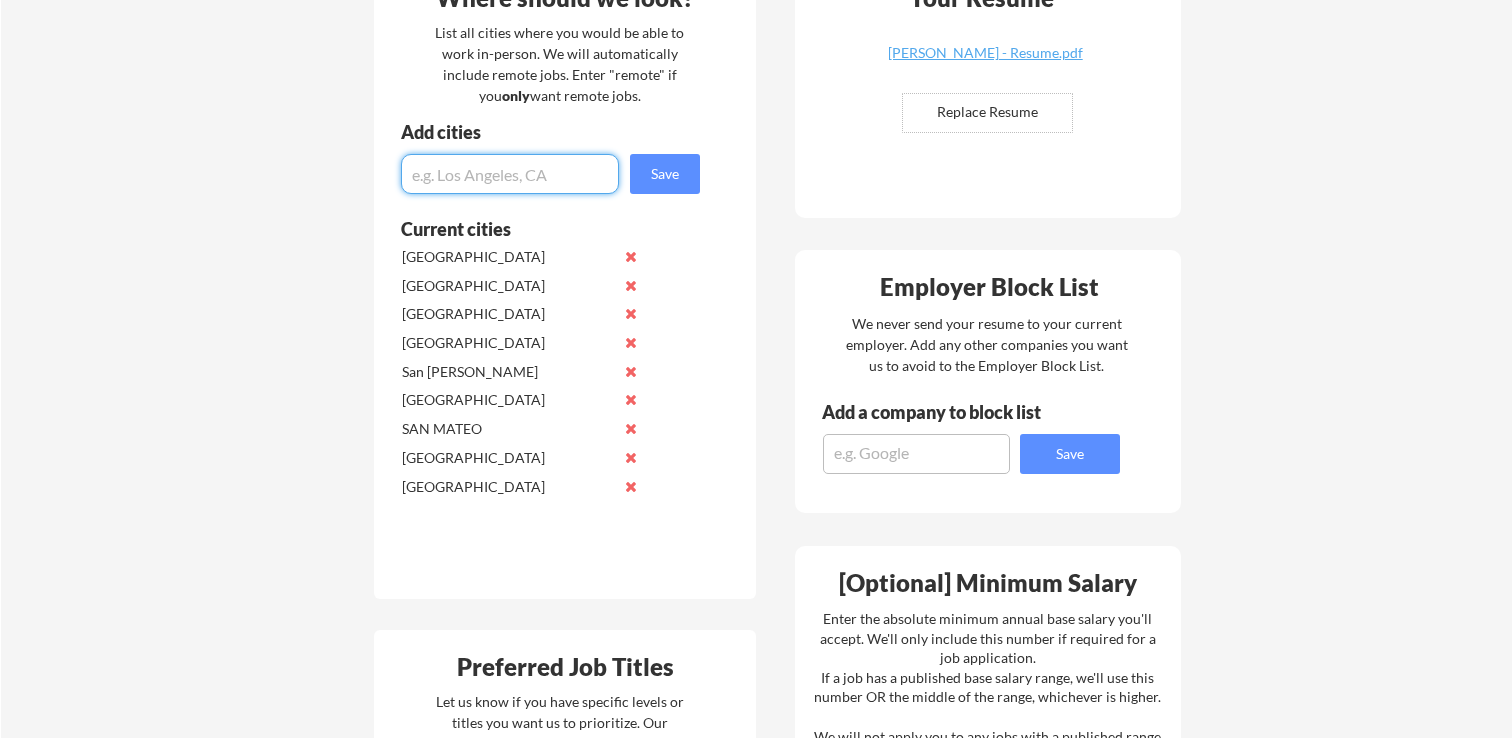 click at bounding box center [510, 174] 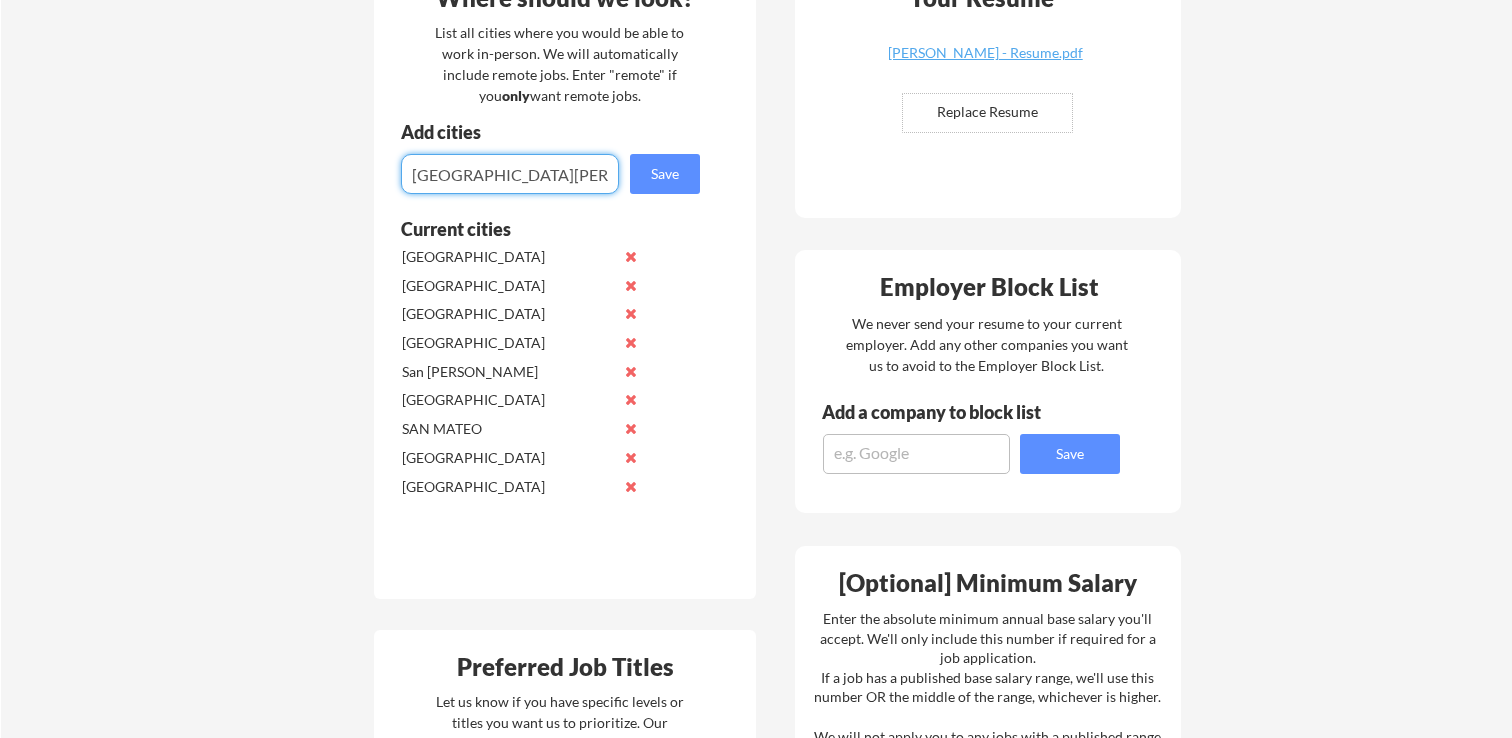 type on "San Jose" 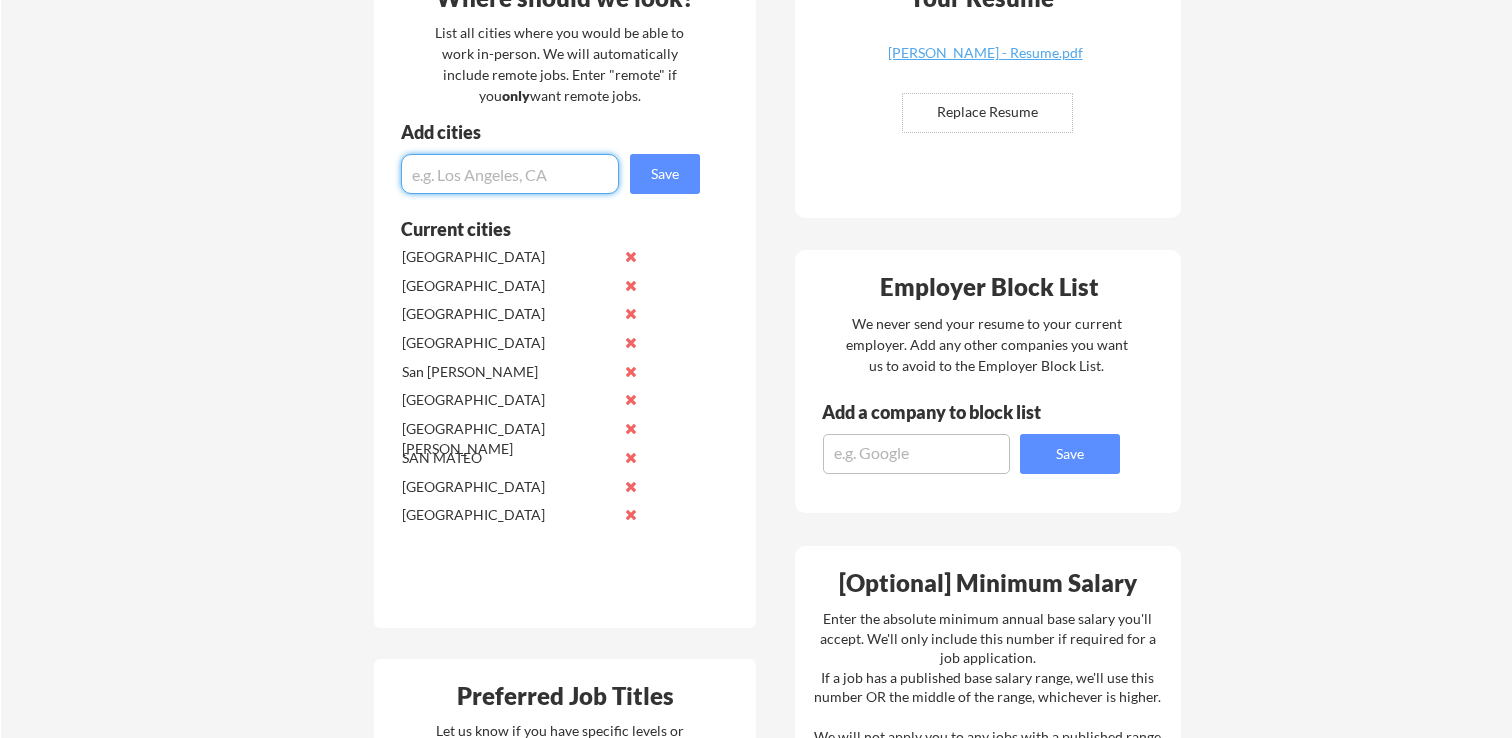 click at bounding box center [510, 174] 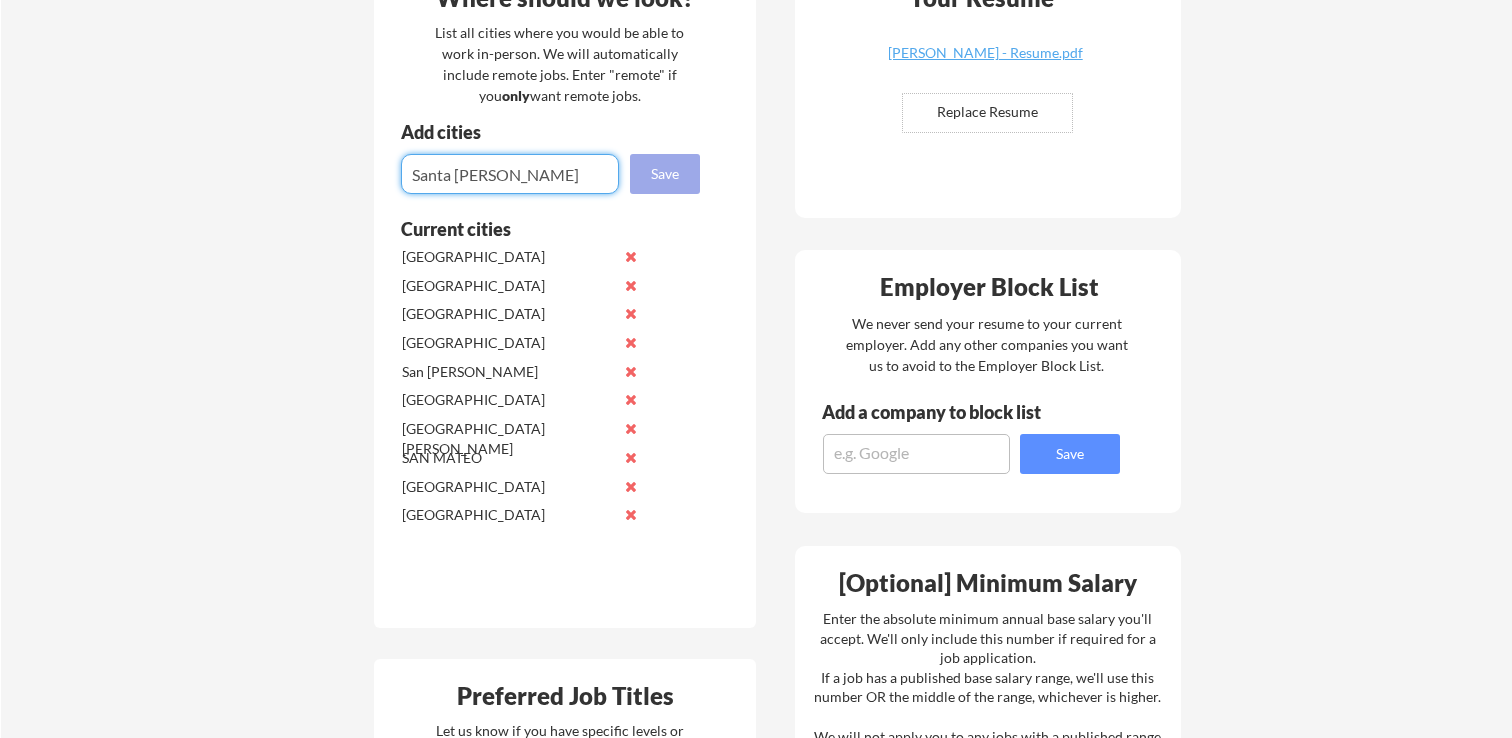 type on "Santa Clara" 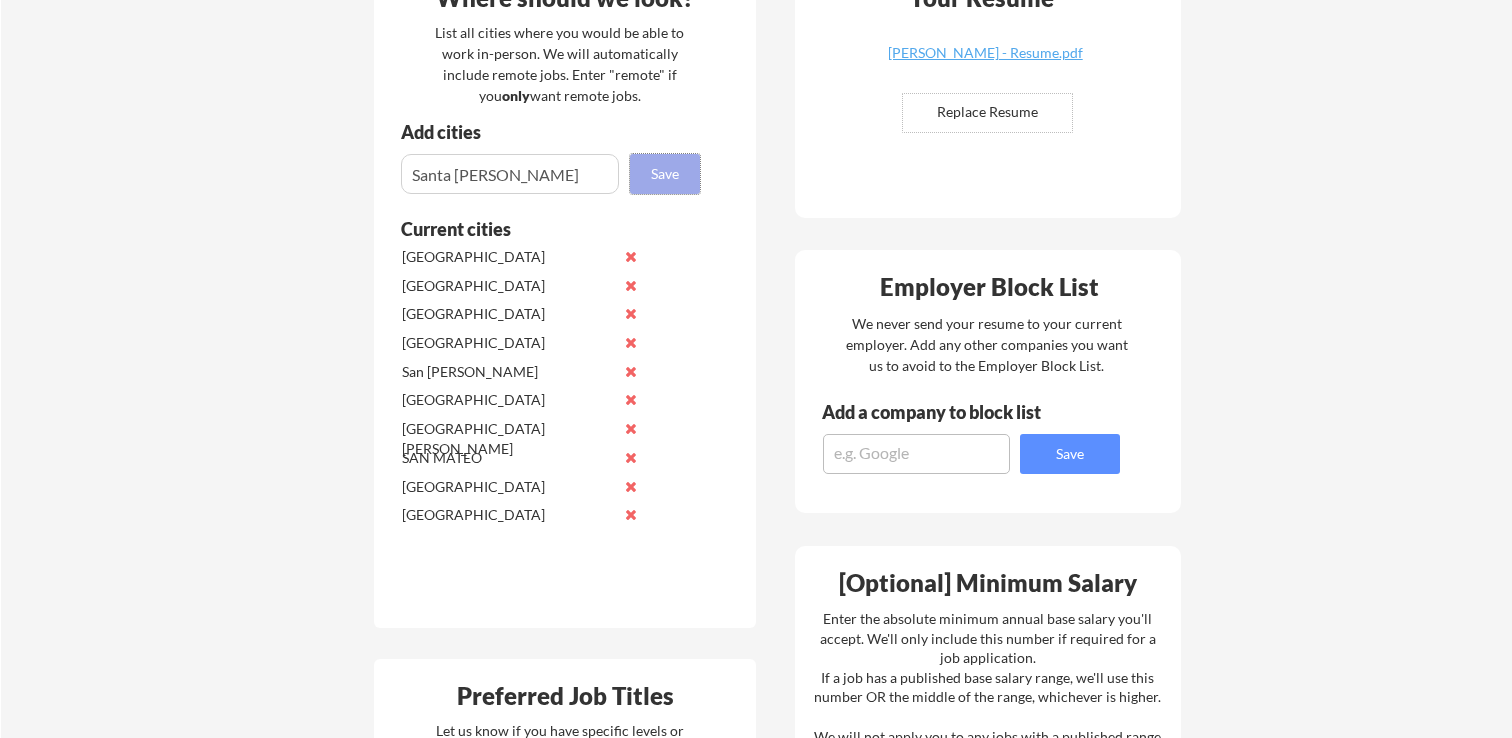 click on "Save" at bounding box center (665, 174) 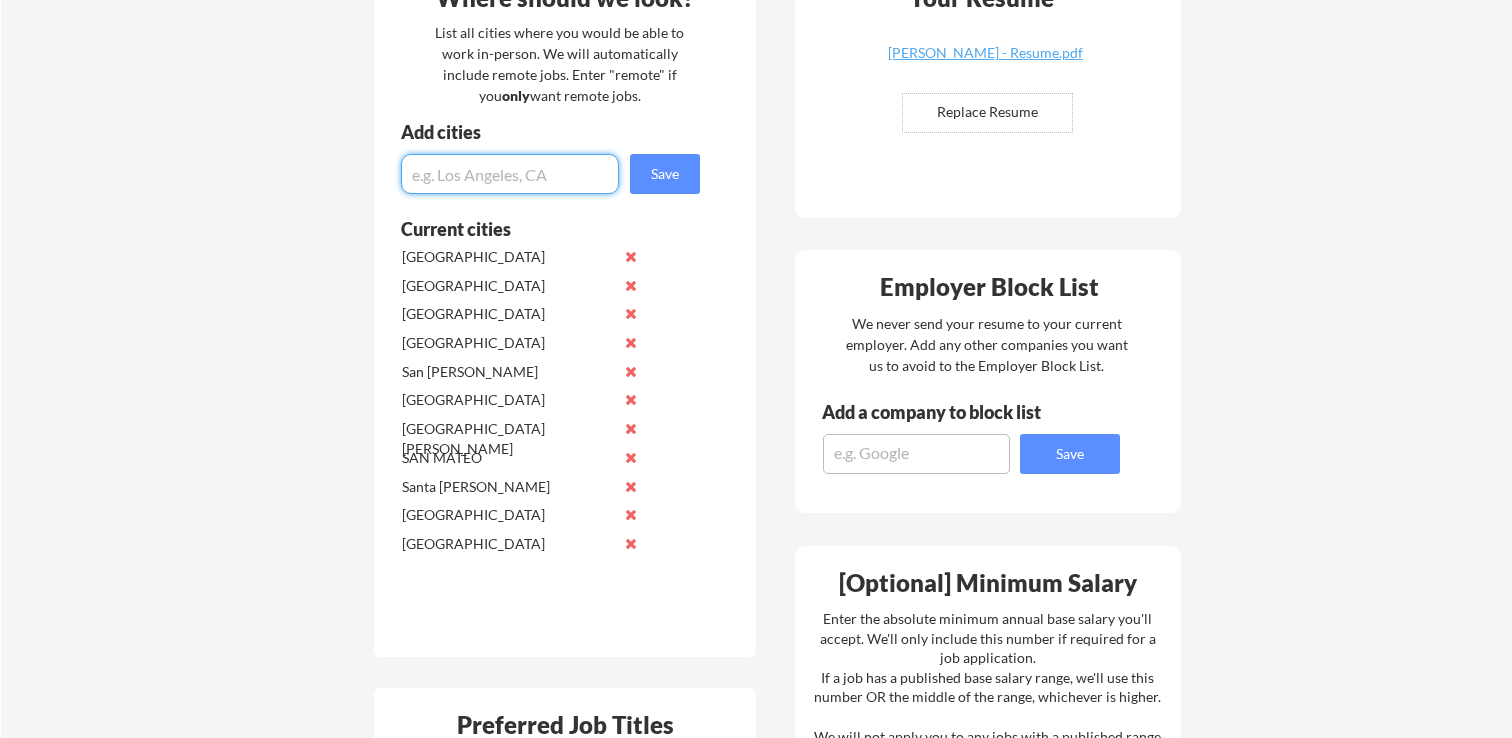 click at bounding box center (510, 174) 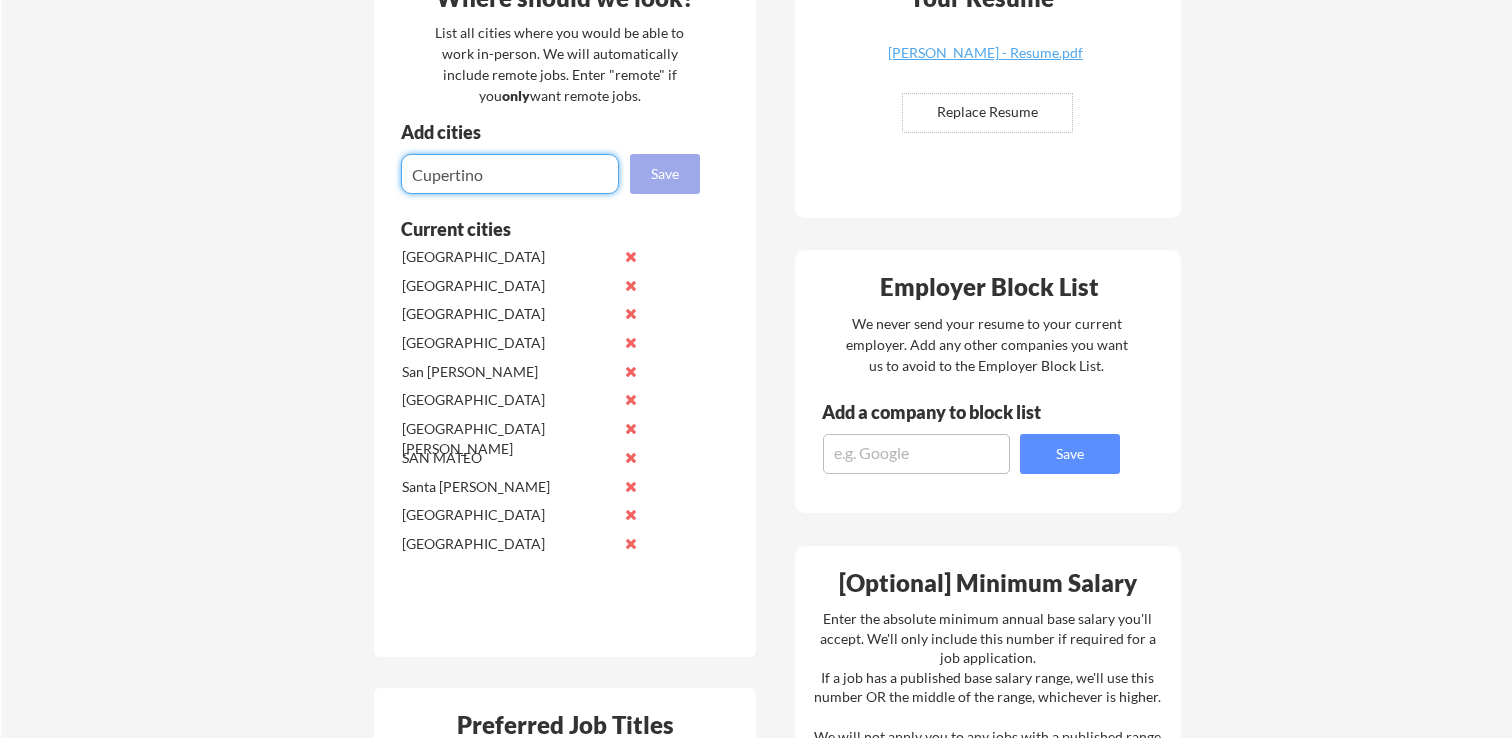type on "Cupertino" 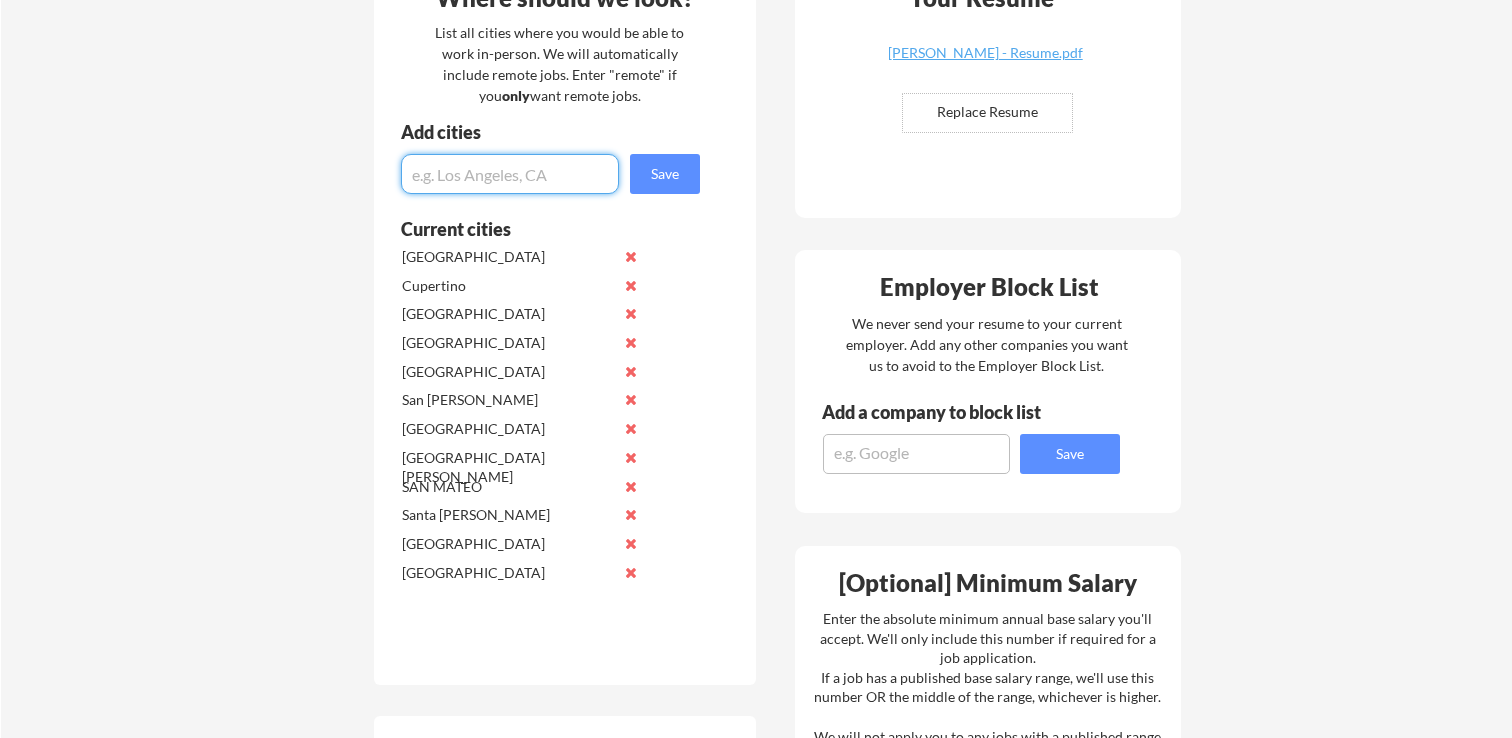 click at bounding box center [510, 174] 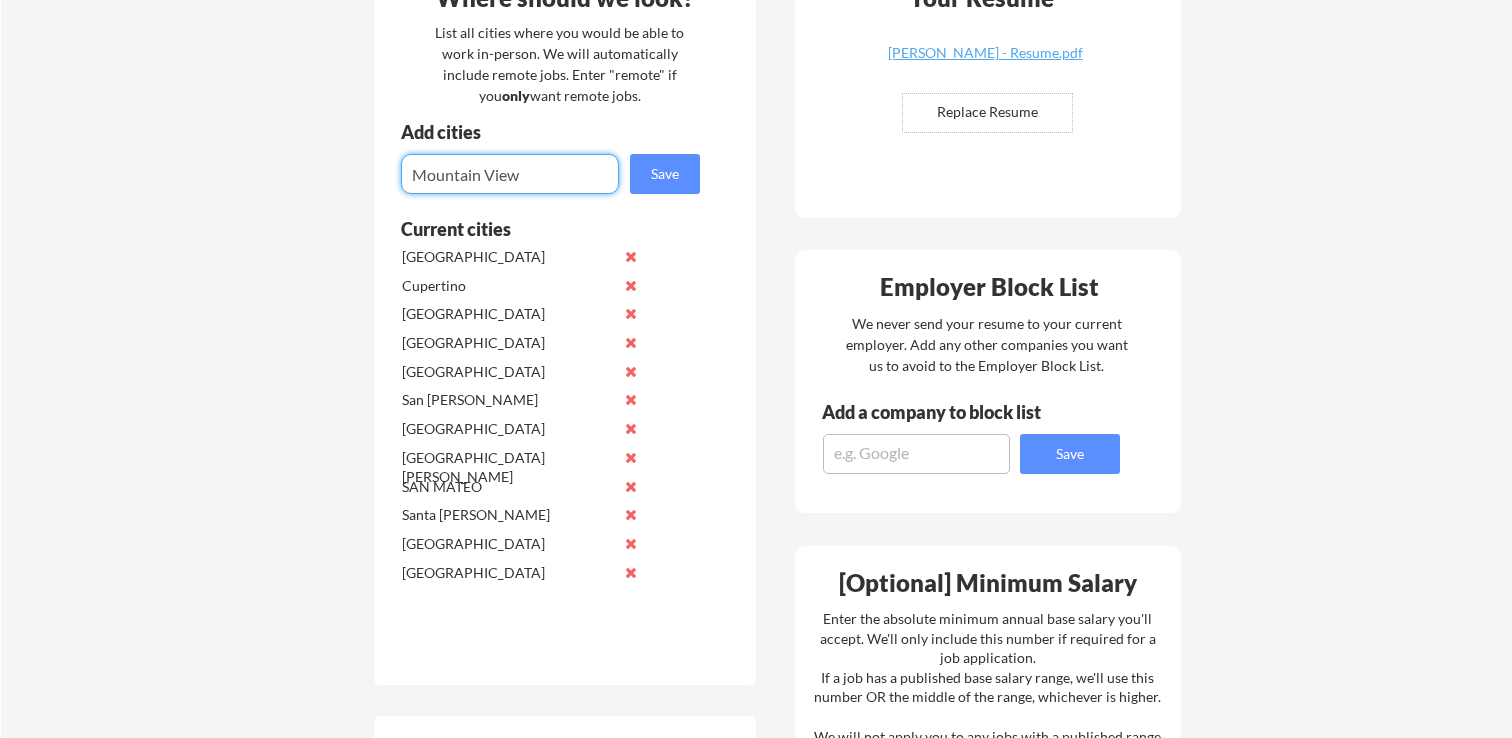 type on "Mountain View" 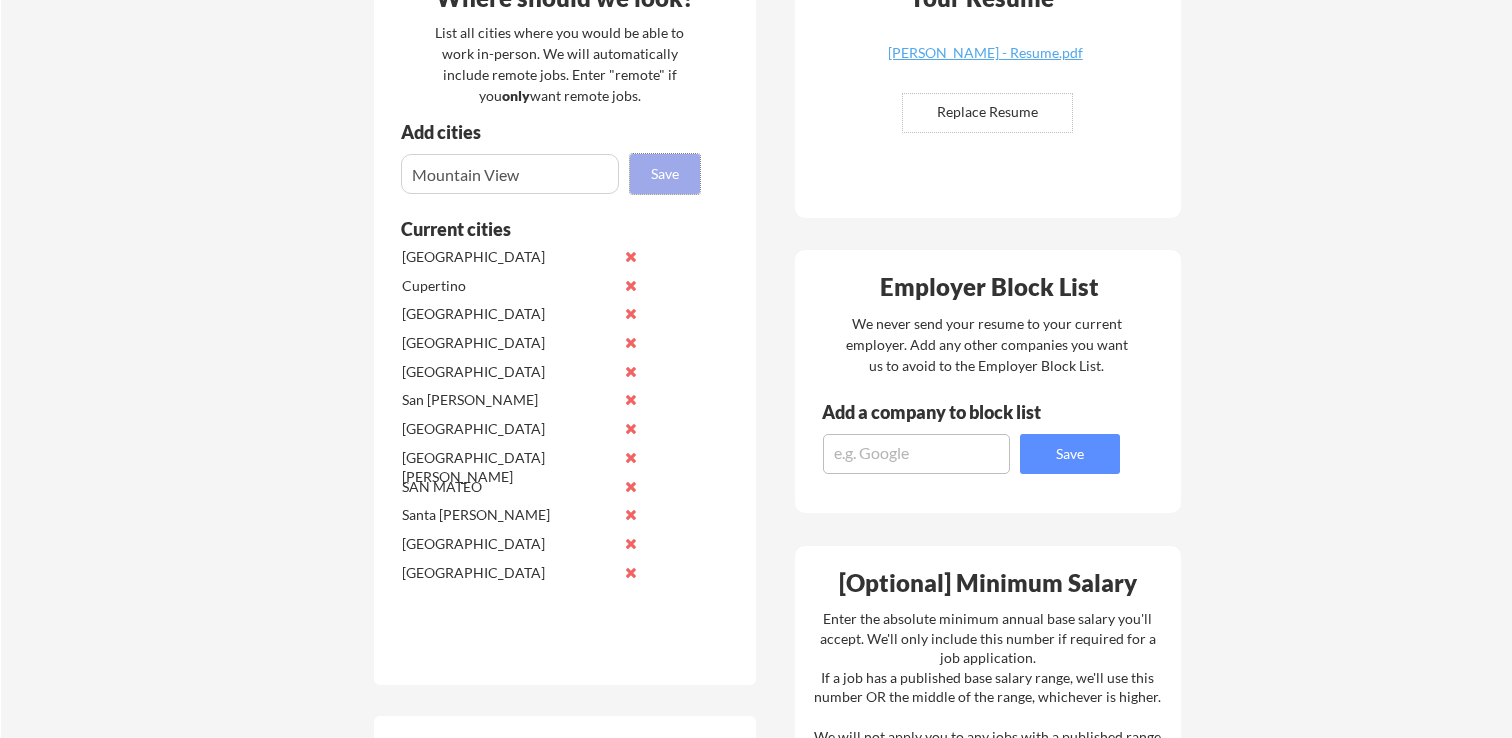 click on "Save" at bounding box center (665, 174) 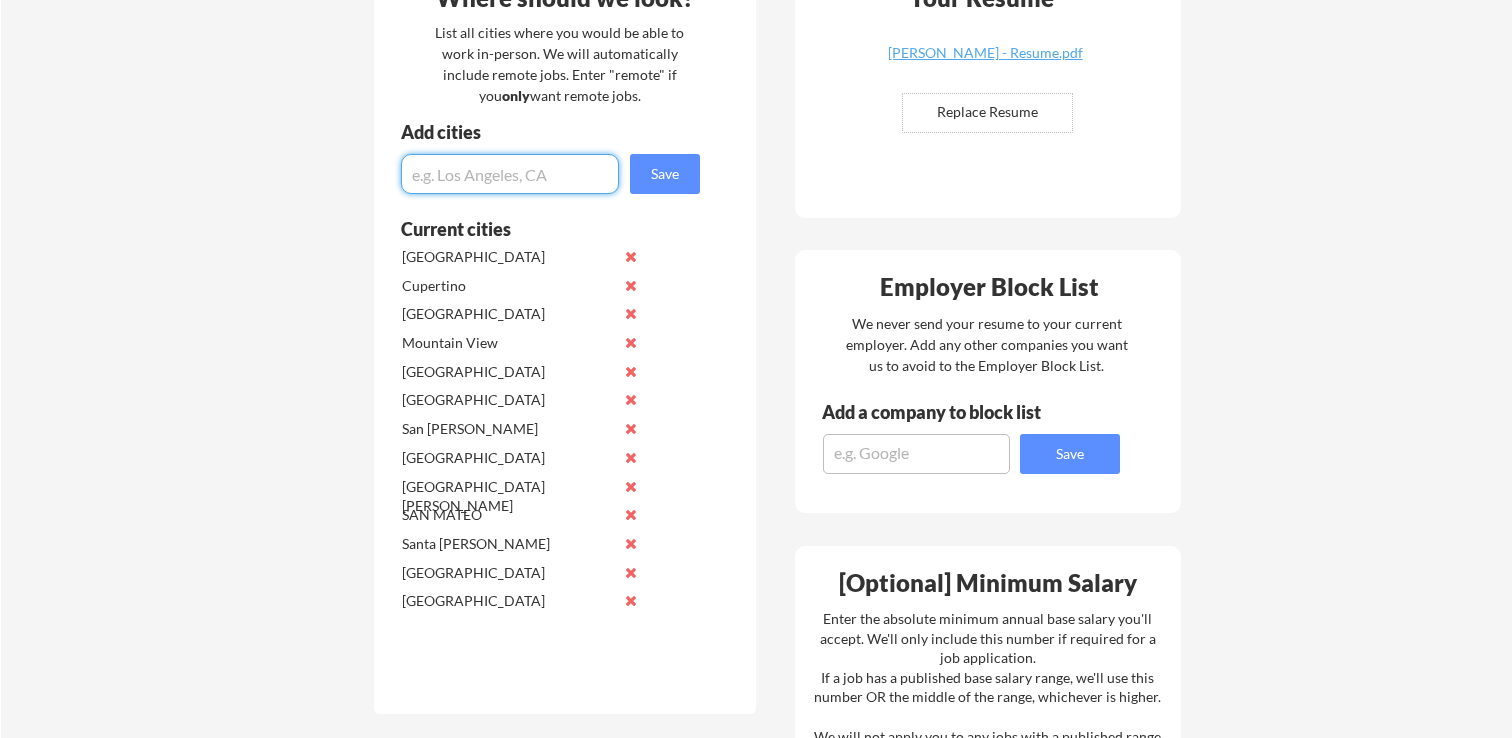 click at bounding box center (510, 174) 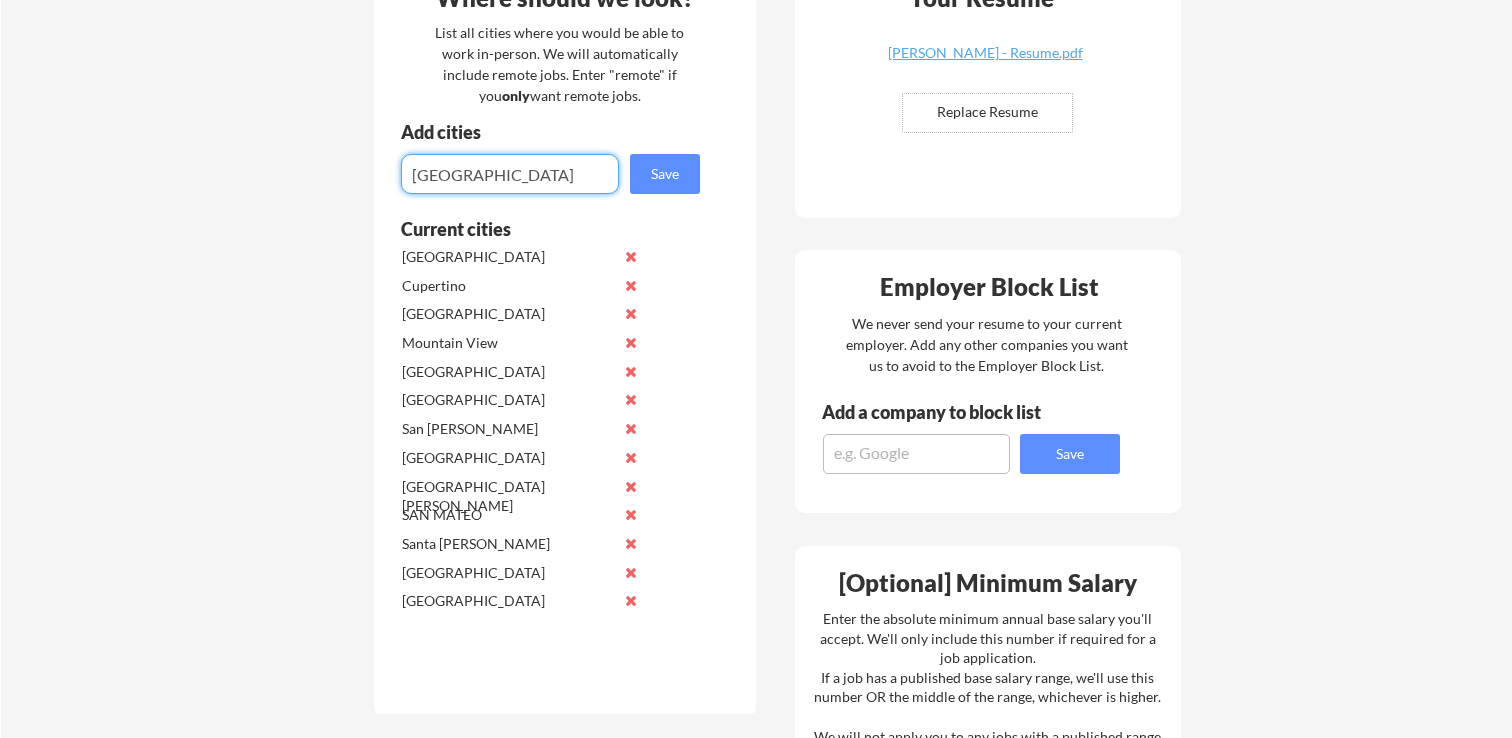 drag, startPoint x: 576, startPoint y: 170, endPoint x: 282, endPoint y: 164, distance: 294.06122 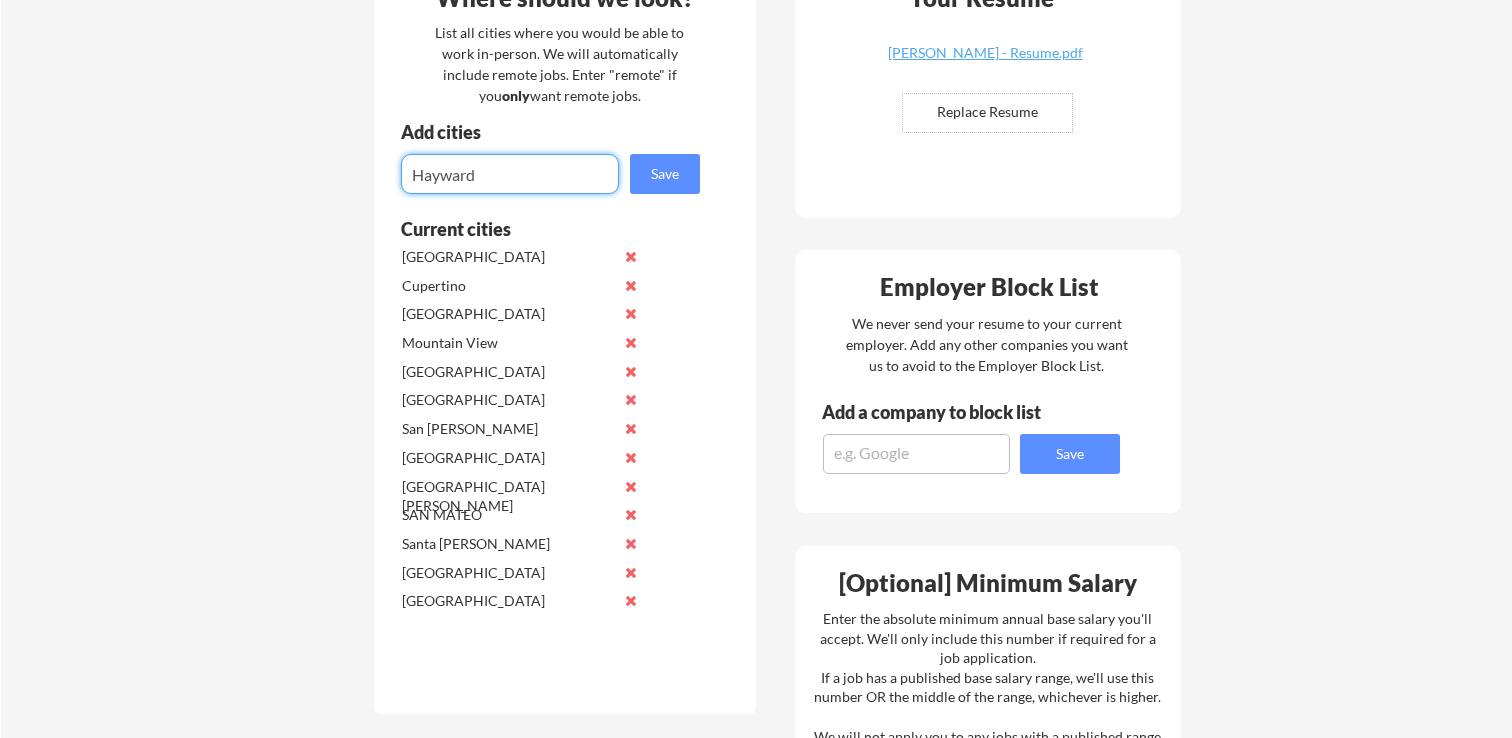 type on "Hayward" 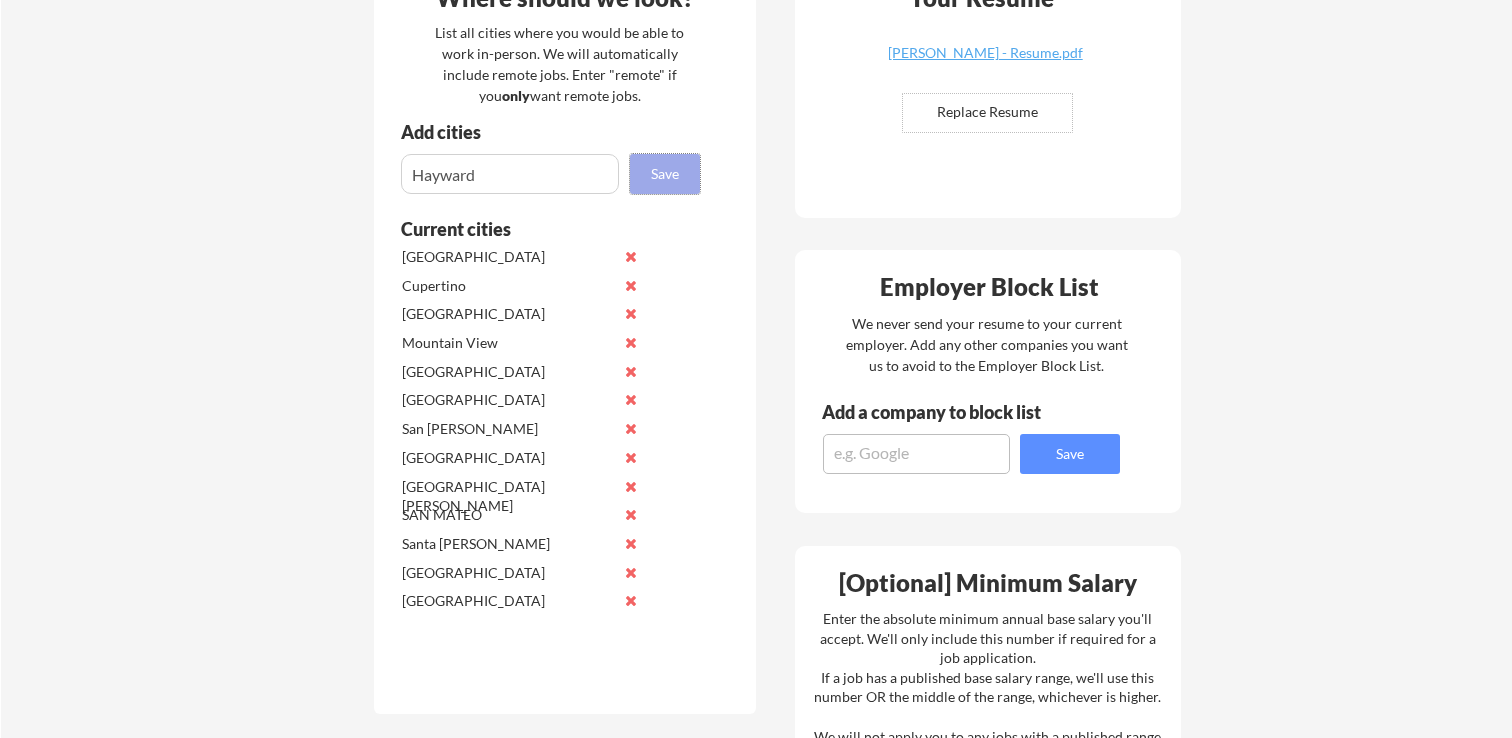 click on "Save" at bounding box center [665, 174] 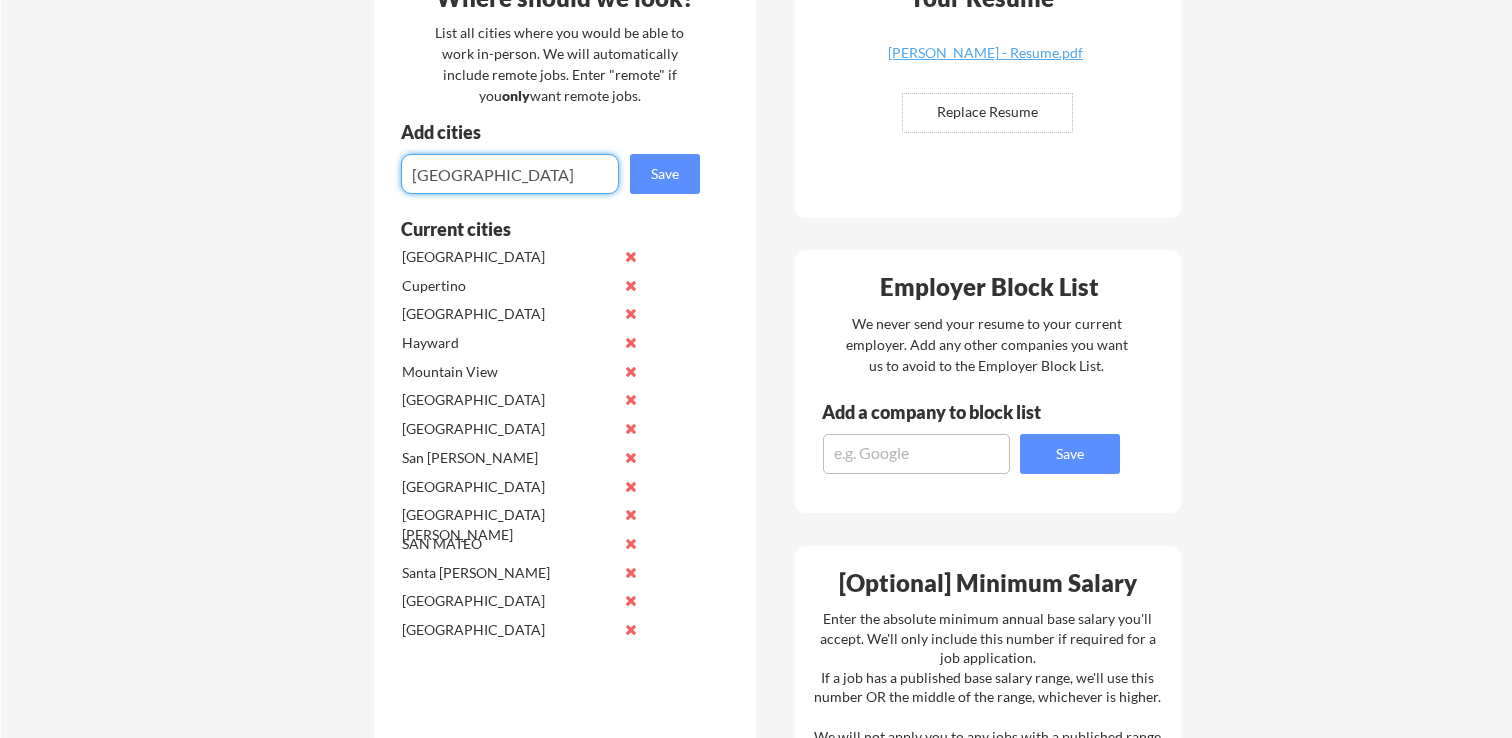 click at bounding box center (510, 174) 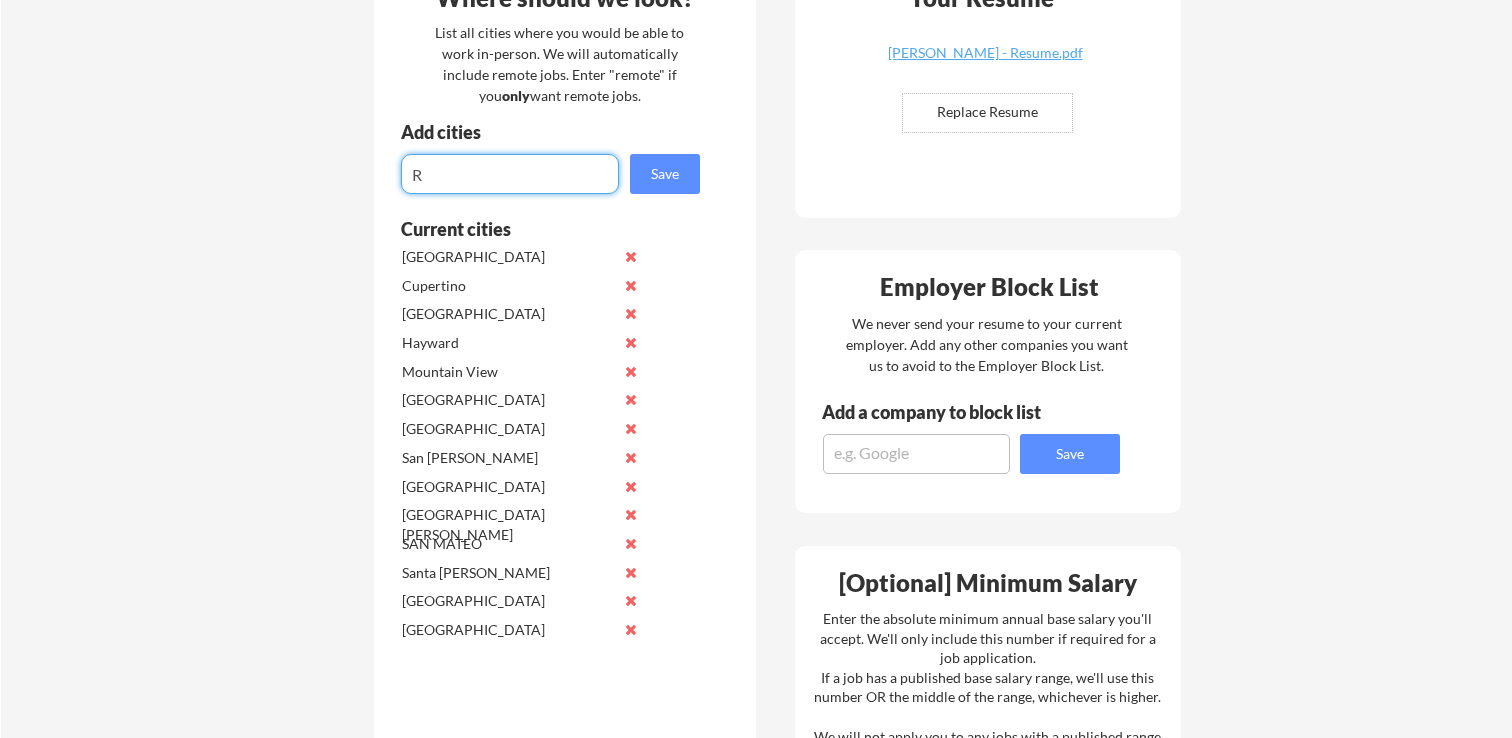 type 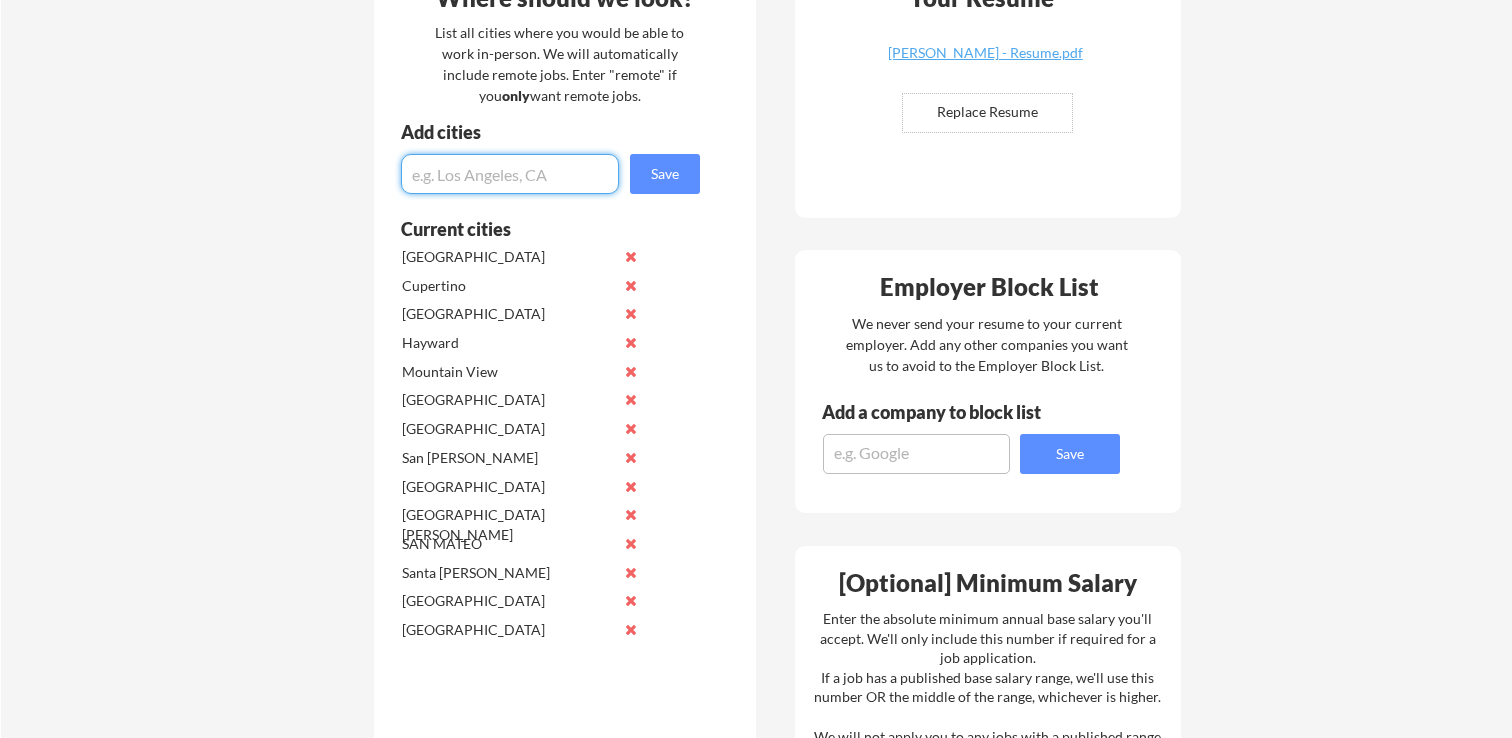 click on "Your Dashboard Jobs await! Hit the green button below to sign up for a plan and get applied 🚀 Sign up for a plan! Where should we look? List all cities where you would be able to work in-person. We will automatically include remote jobs. Enter "remote" if you  only  want remote jobs. Add cities Save Current cities Concord Cupertino Foster City Hayward Mountain View Palo Alto Redwood City San Carlos San Francisco San Jose SAN MATEO Santa Clara South San Francisco Vacaville Preferred Job Titles Let us know if you have specific levels or titles you want us to prioritize. Our matching system uses both your preferences and also the jobs our system determines you have the highest likelihood of getting interviews with. Add titles
Save Preferred roles and titles Account Manager Client Success Customer Success Customer Success Manager Refer someone! Get free applications every time someone you refer signs up for a plan on ApplyAll Get free applications! Your Resume Ryan Collado - Resume.pdf Replace Resume Save" at bounding box center (756, 593) 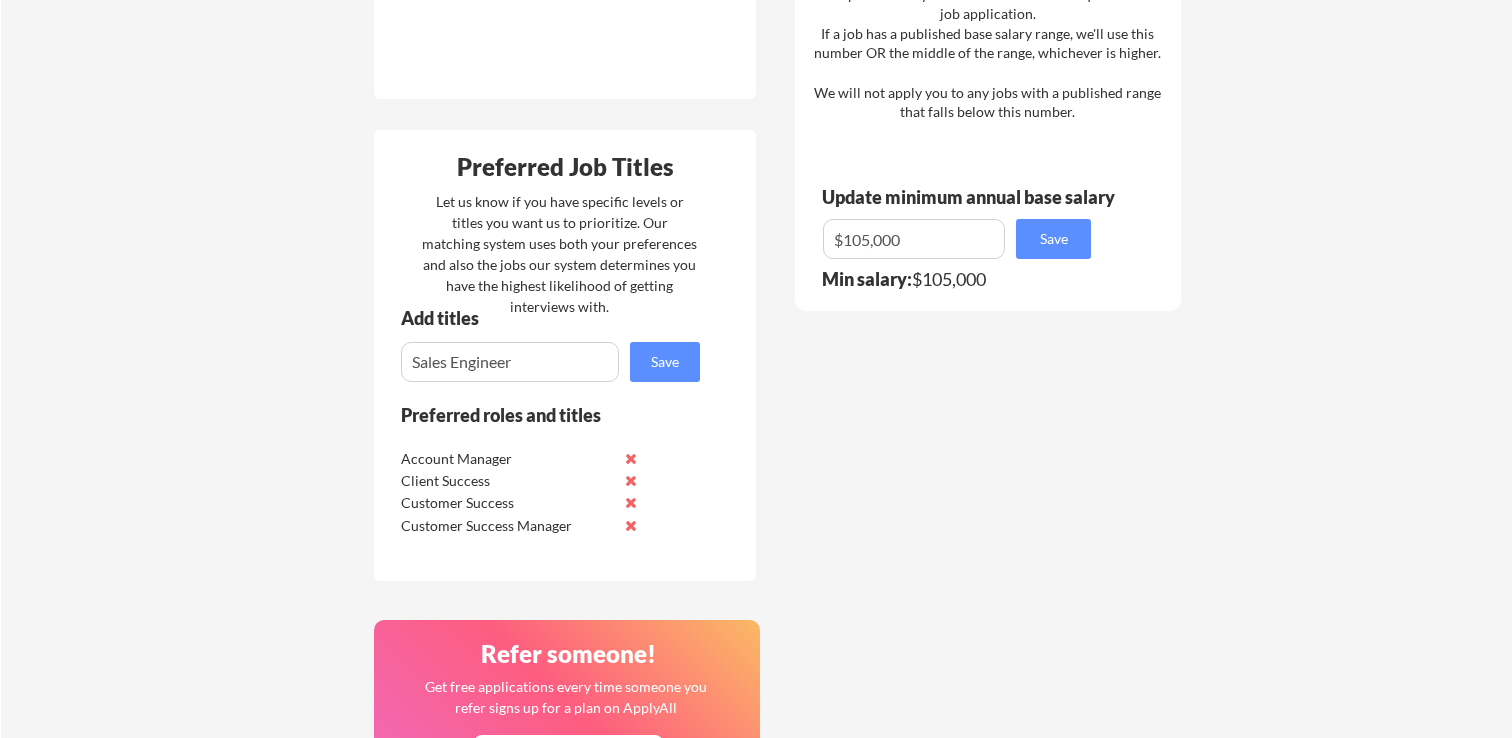 scroll, scrollTop: 1186, scrollLeft: 0, axis: vertical 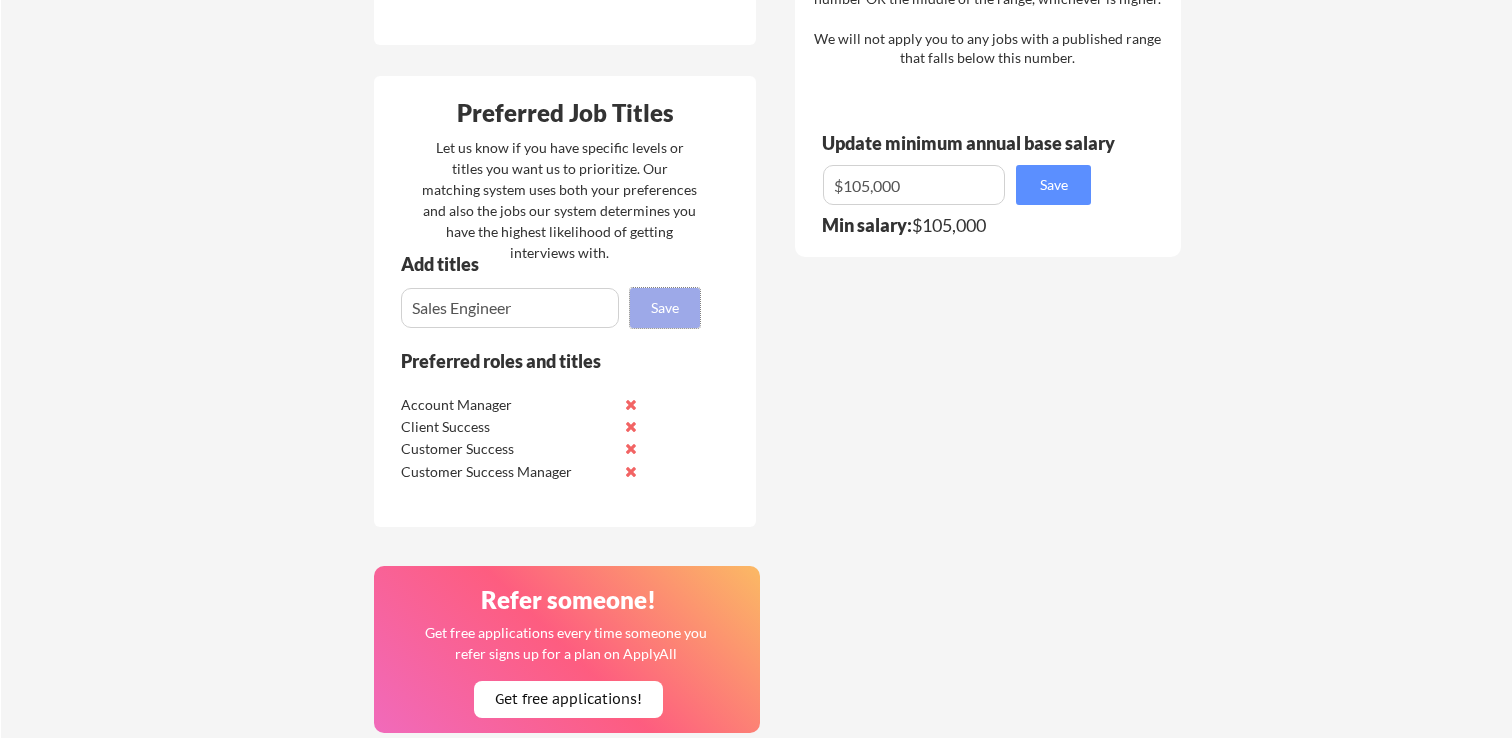 click on "Save" at bounding box center [665, 308] 